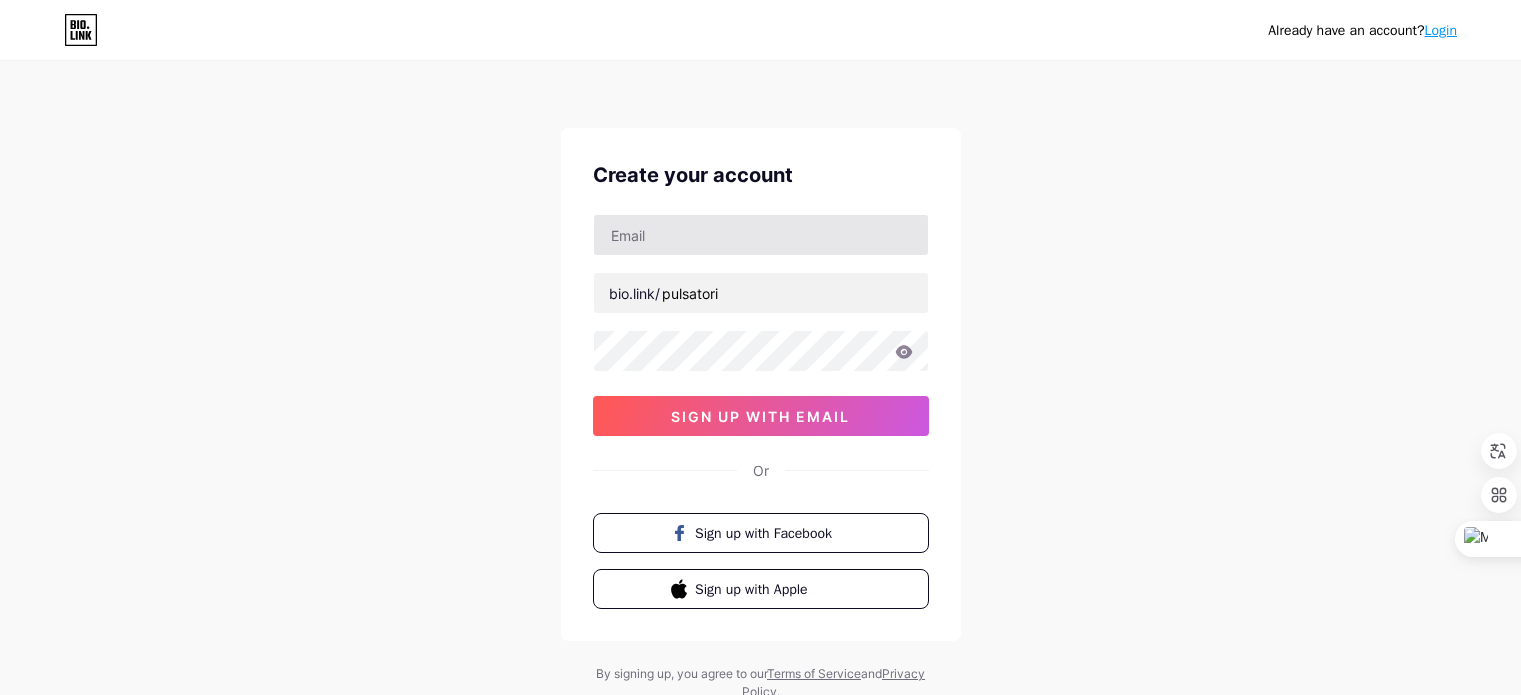 scroll, scrollTop: 0, scrollLeft: 0, axis: both 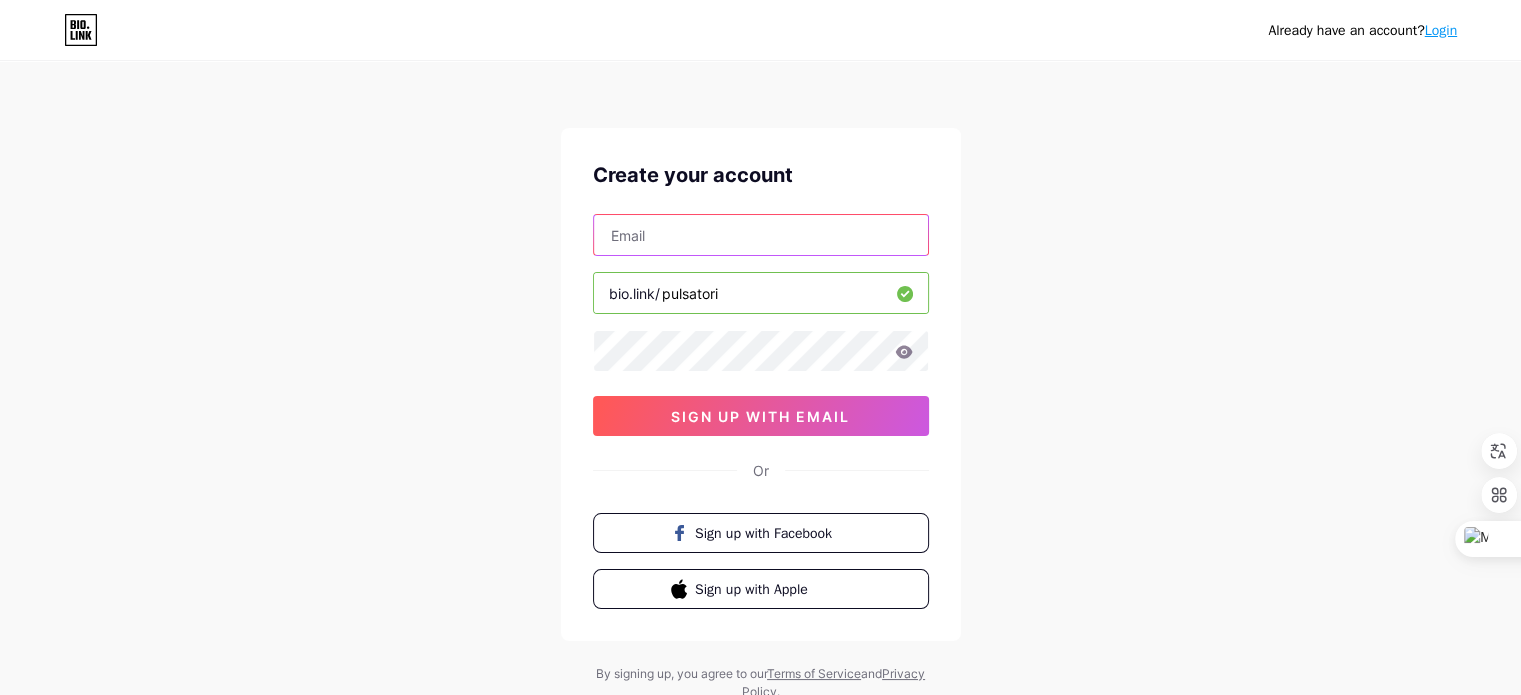 click at bounding box center [761, 235] 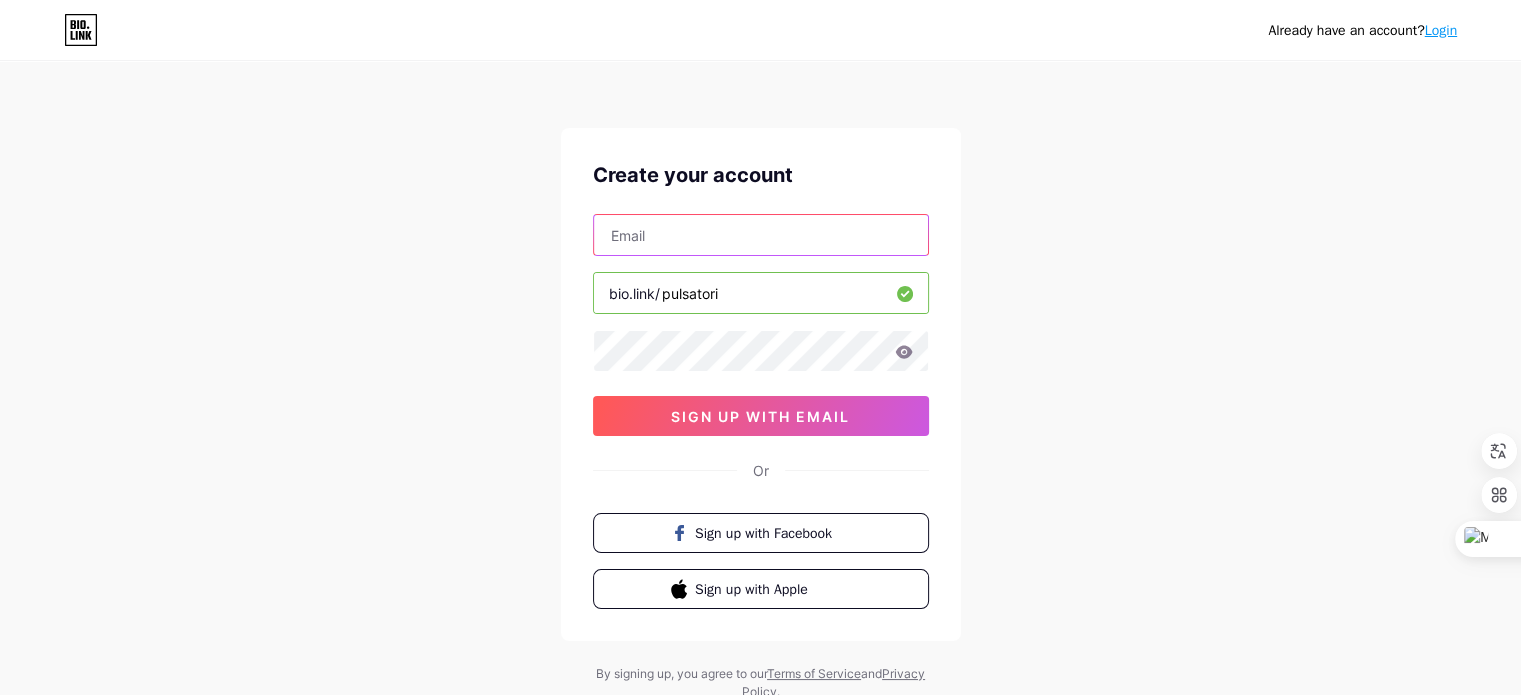type on "[EMAIL]" 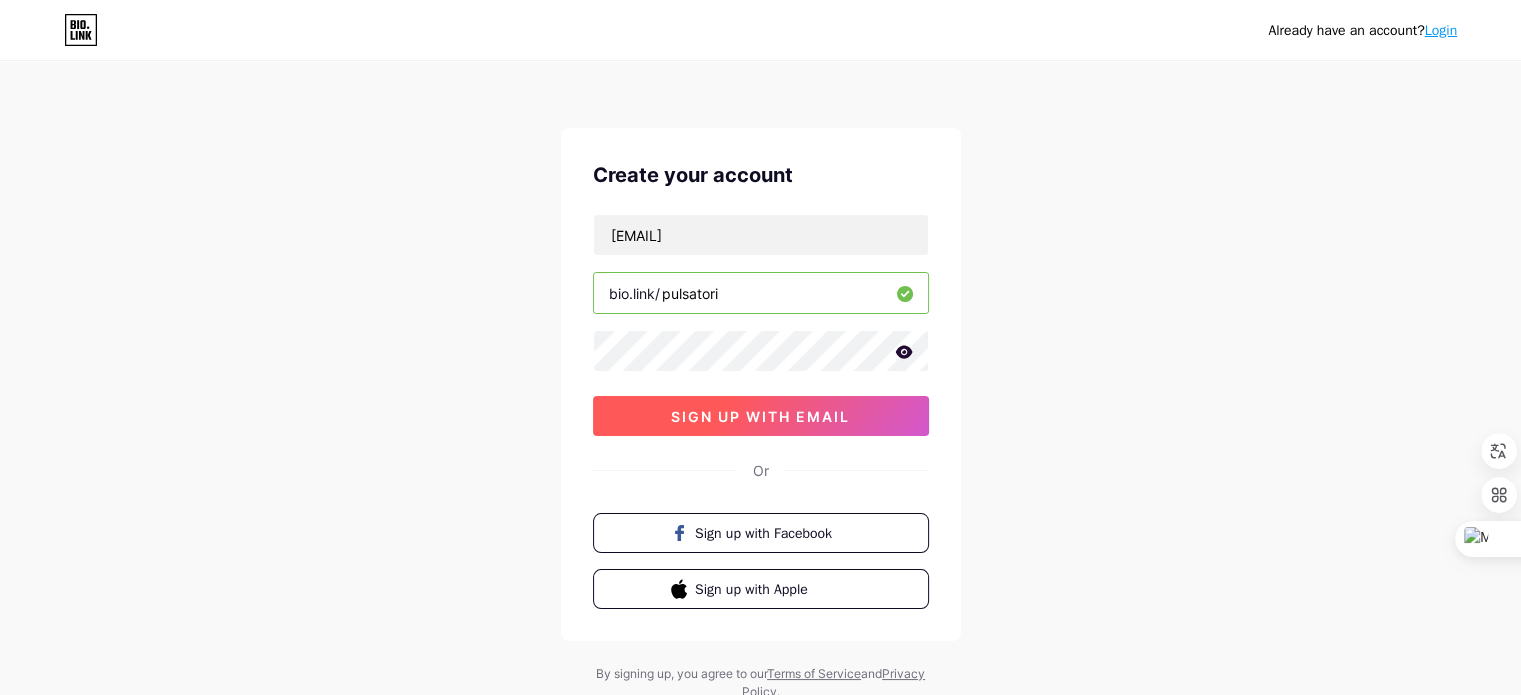 click on "sign up with email" at bounding box center [761, 416] 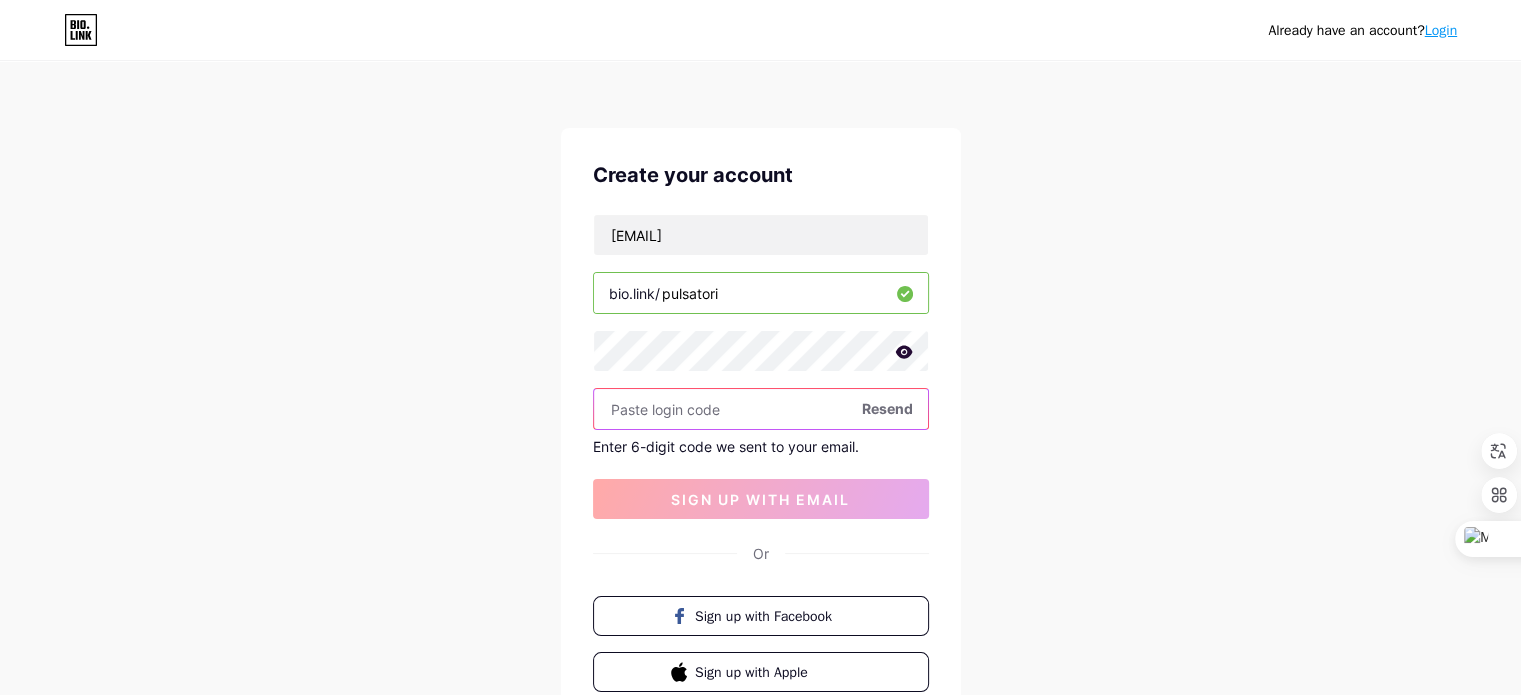 click at bounding box center (761, 409) 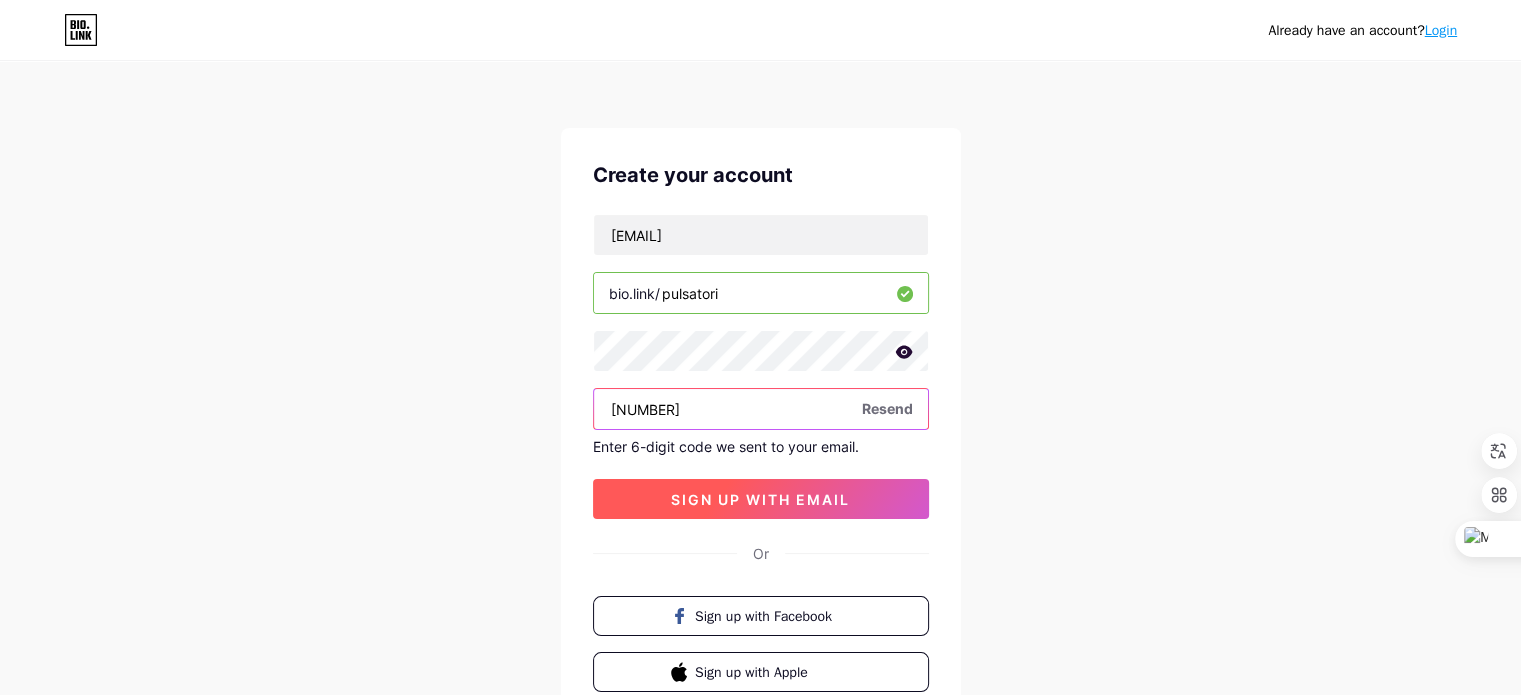 type on "[NUMBER]" 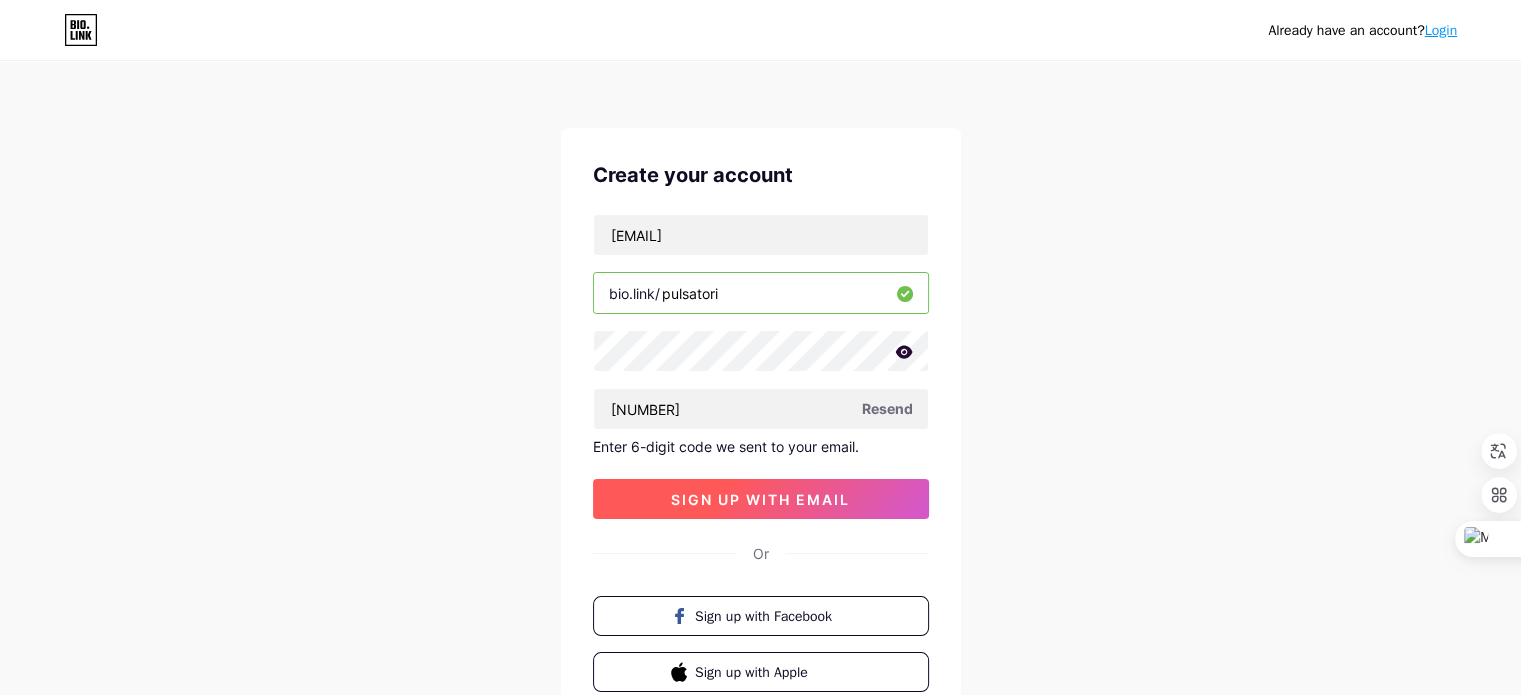 click on "sign up with email" at bounding box center [760, 499] 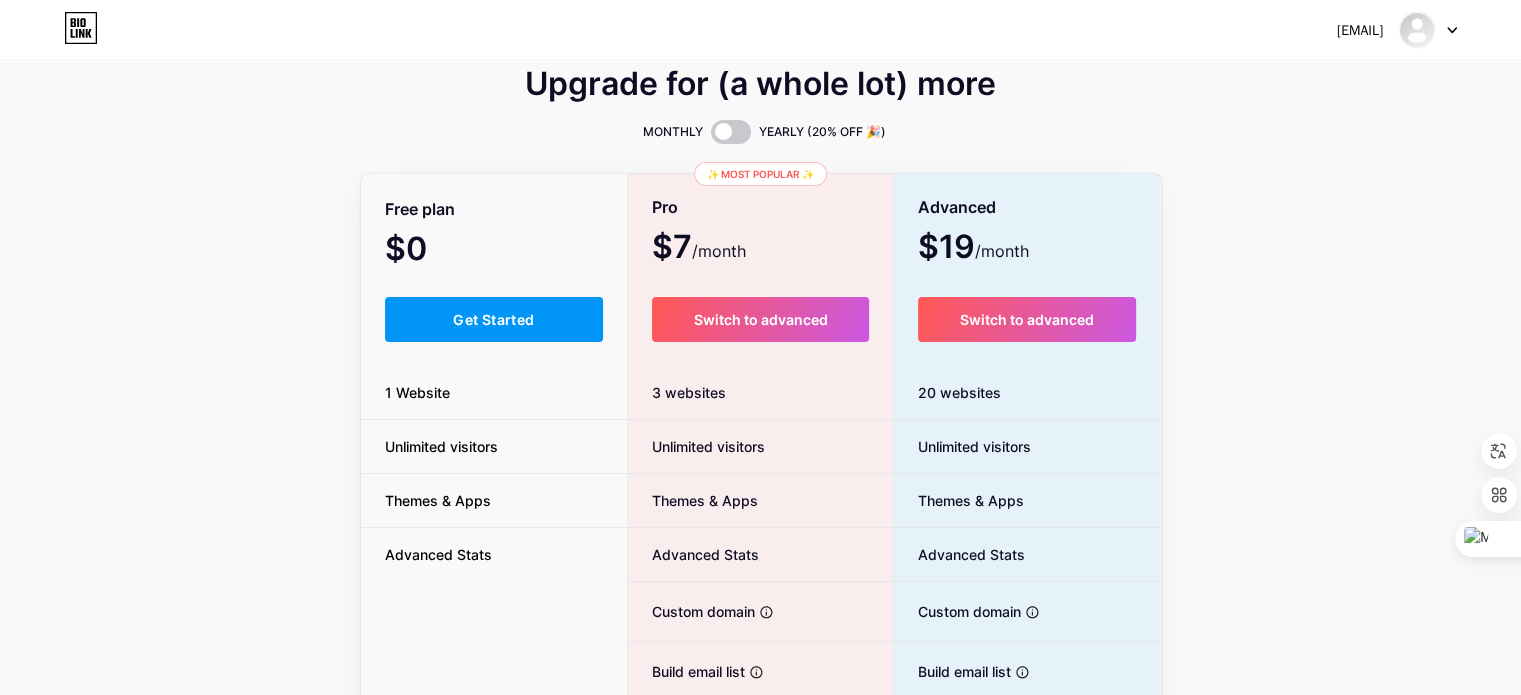 scroll, scrollTop: 0, scrollLeft: 0, axis: both 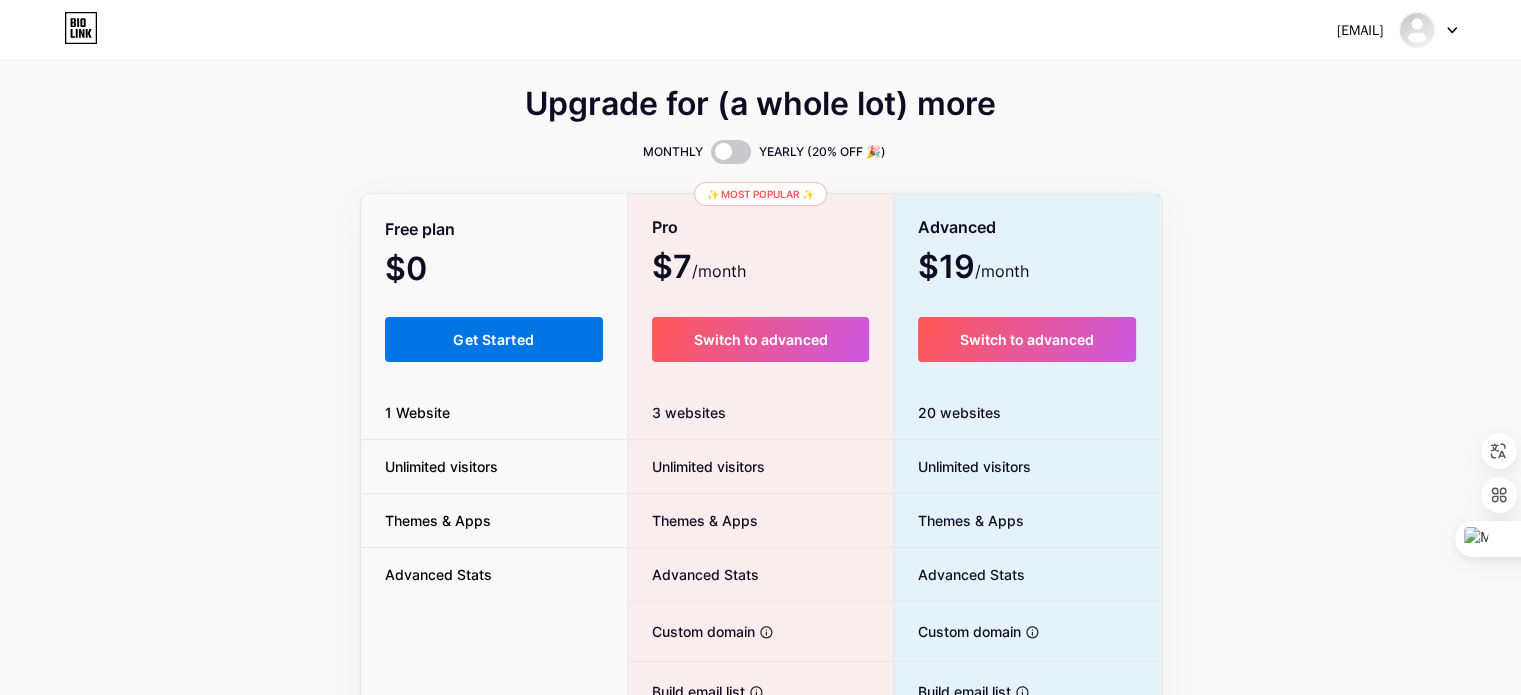 click on "Get Started" at bounding box center [494, 339] 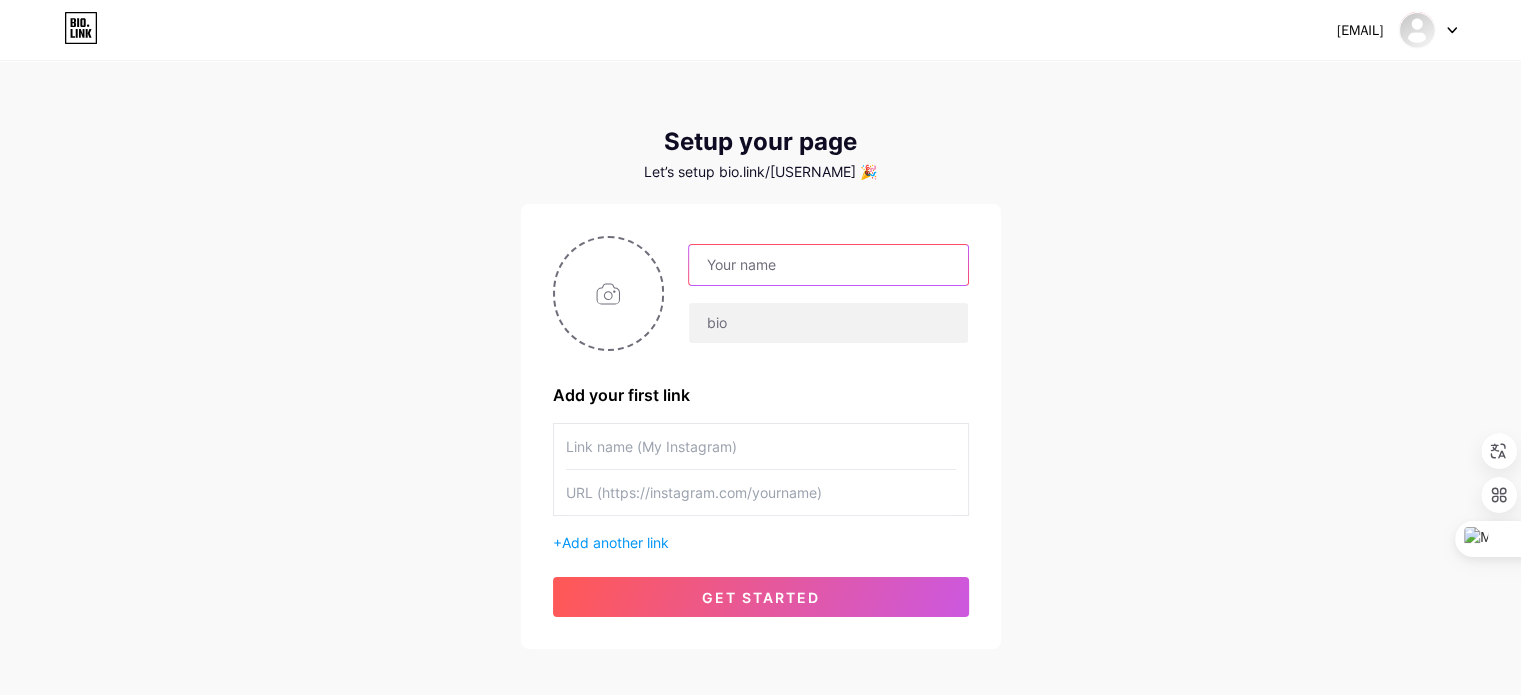 click at bounding box center [828, 265] 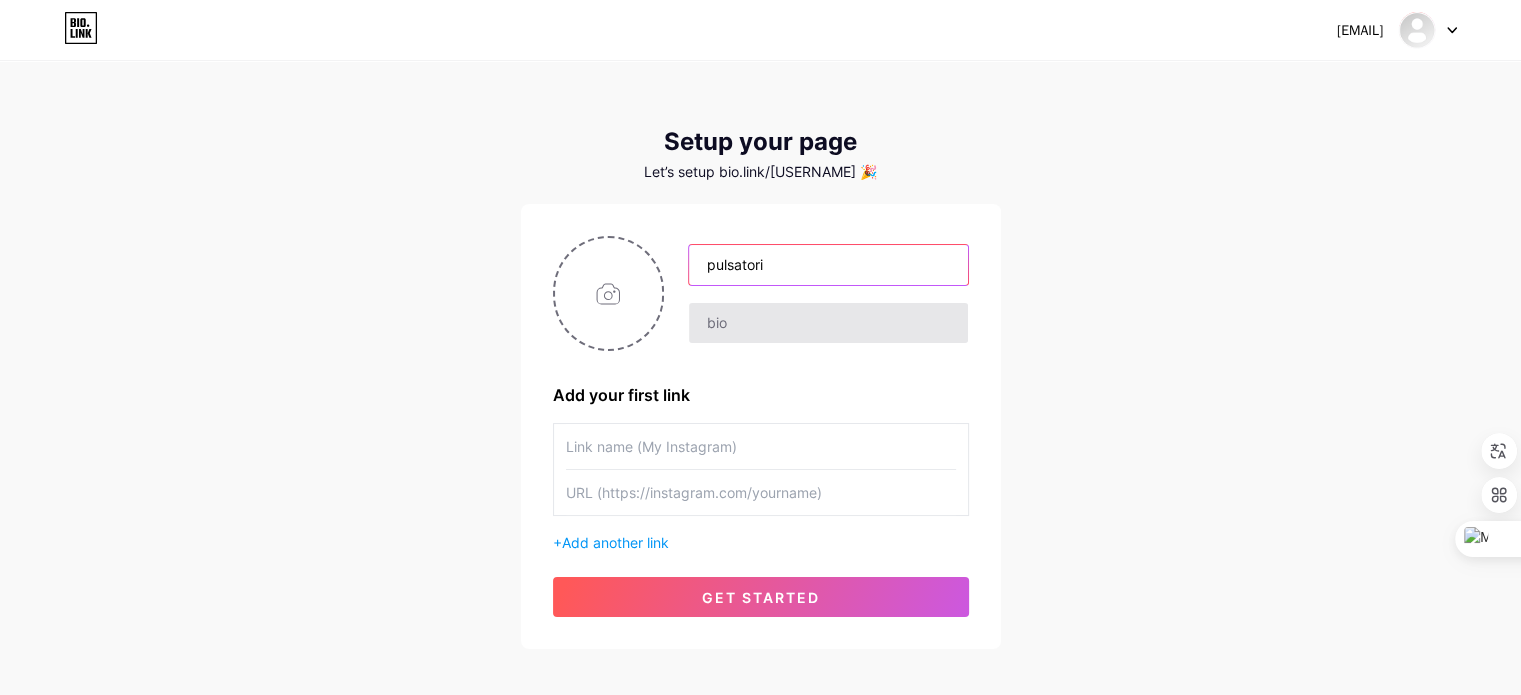 type on "pulsatori" 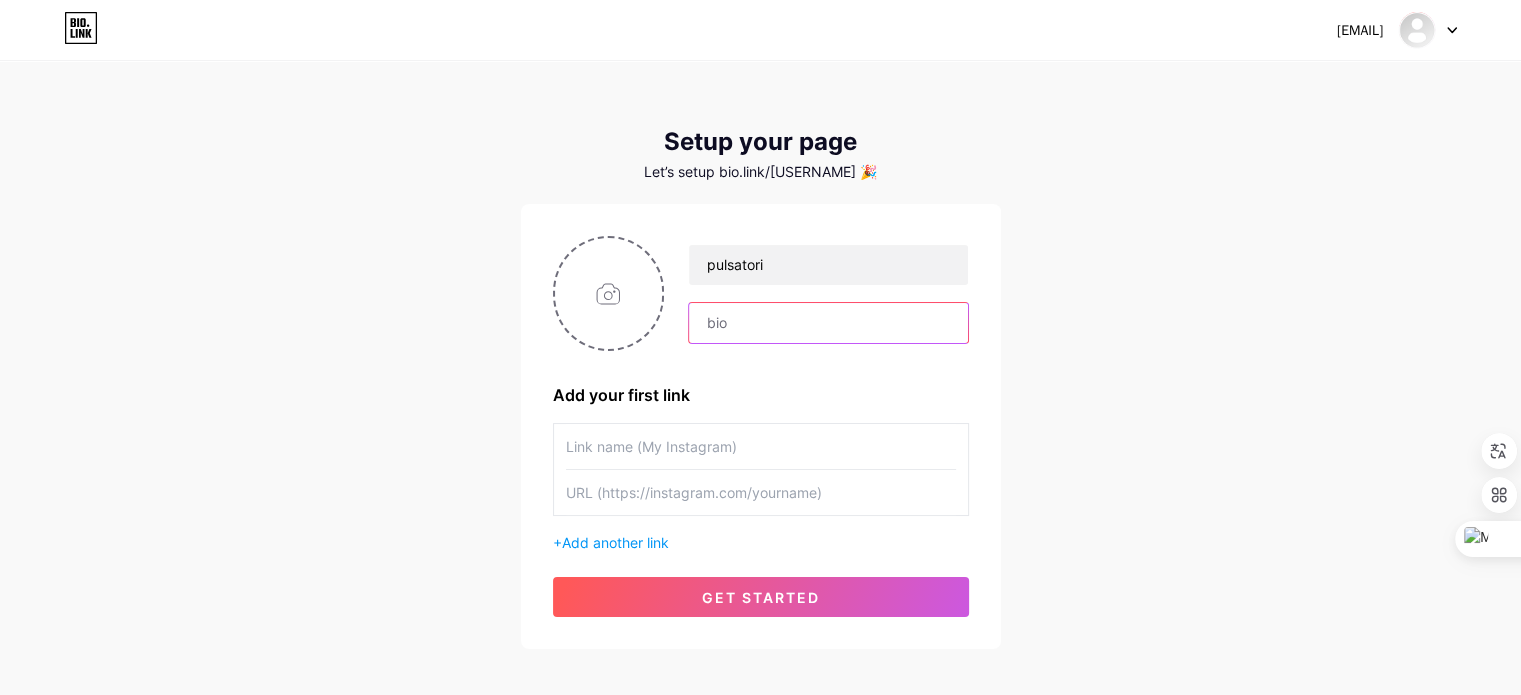 click at bounding box center (828, 323) 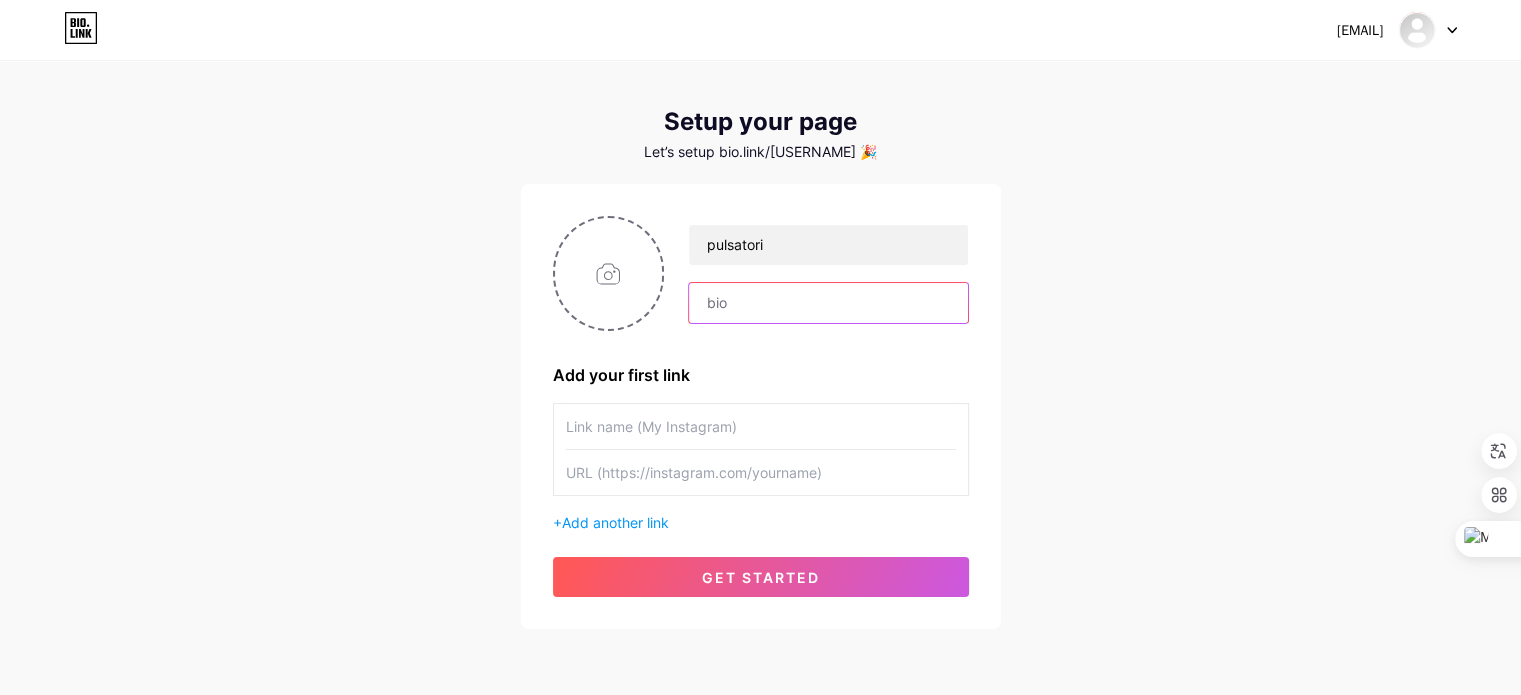 scroll, scrollTop: 25, scrollLeft: 0, axis: vertical 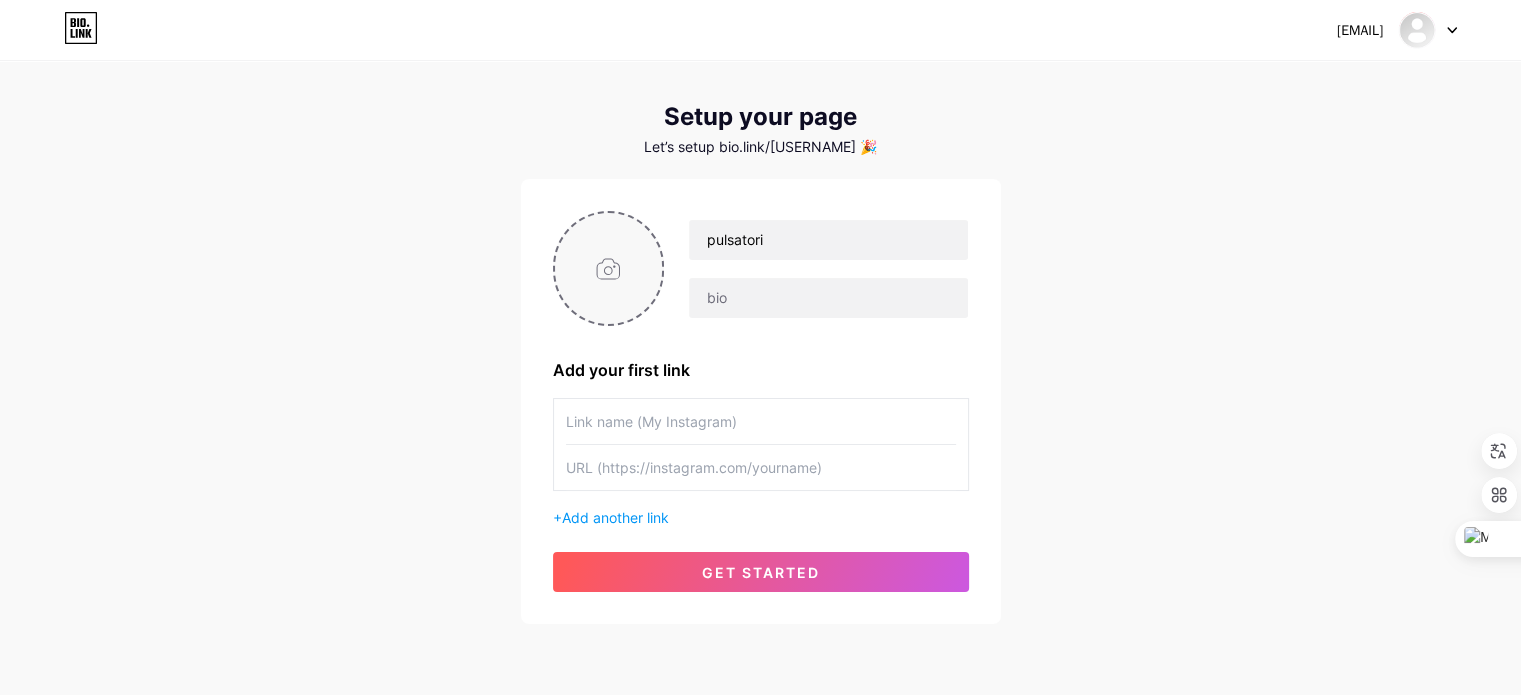 click at bounding box center (609, 268) 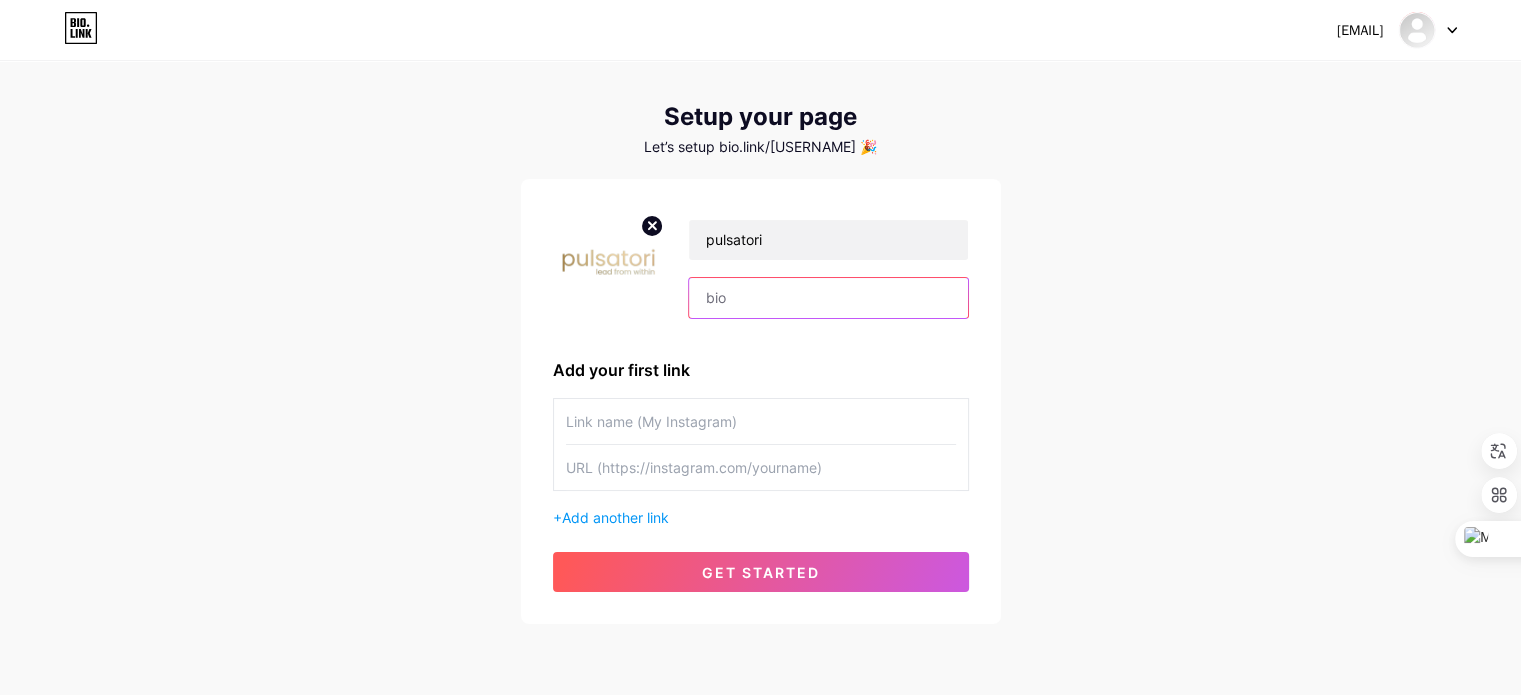 click at bounding box center (828, 298) 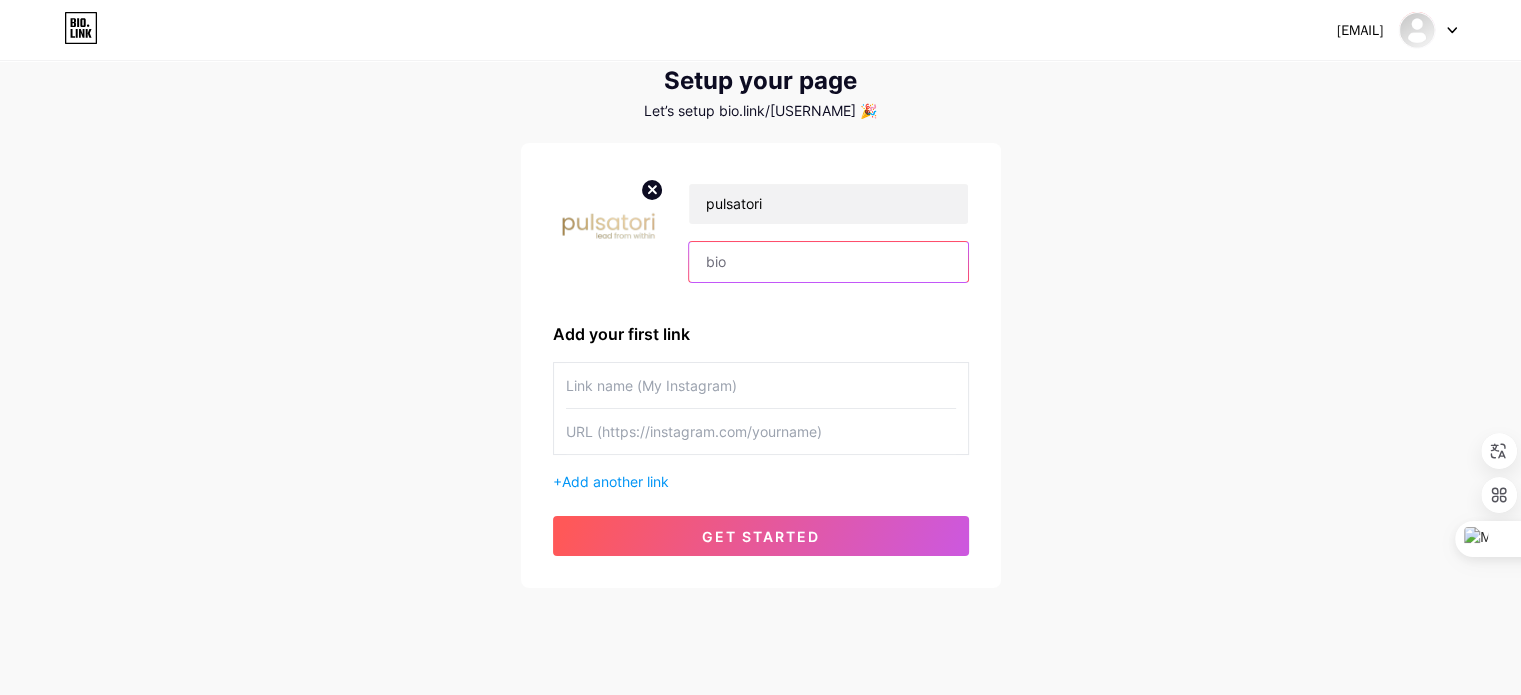 scroll, scrollTop: 97, scrollLeft: 0, axis: vertical 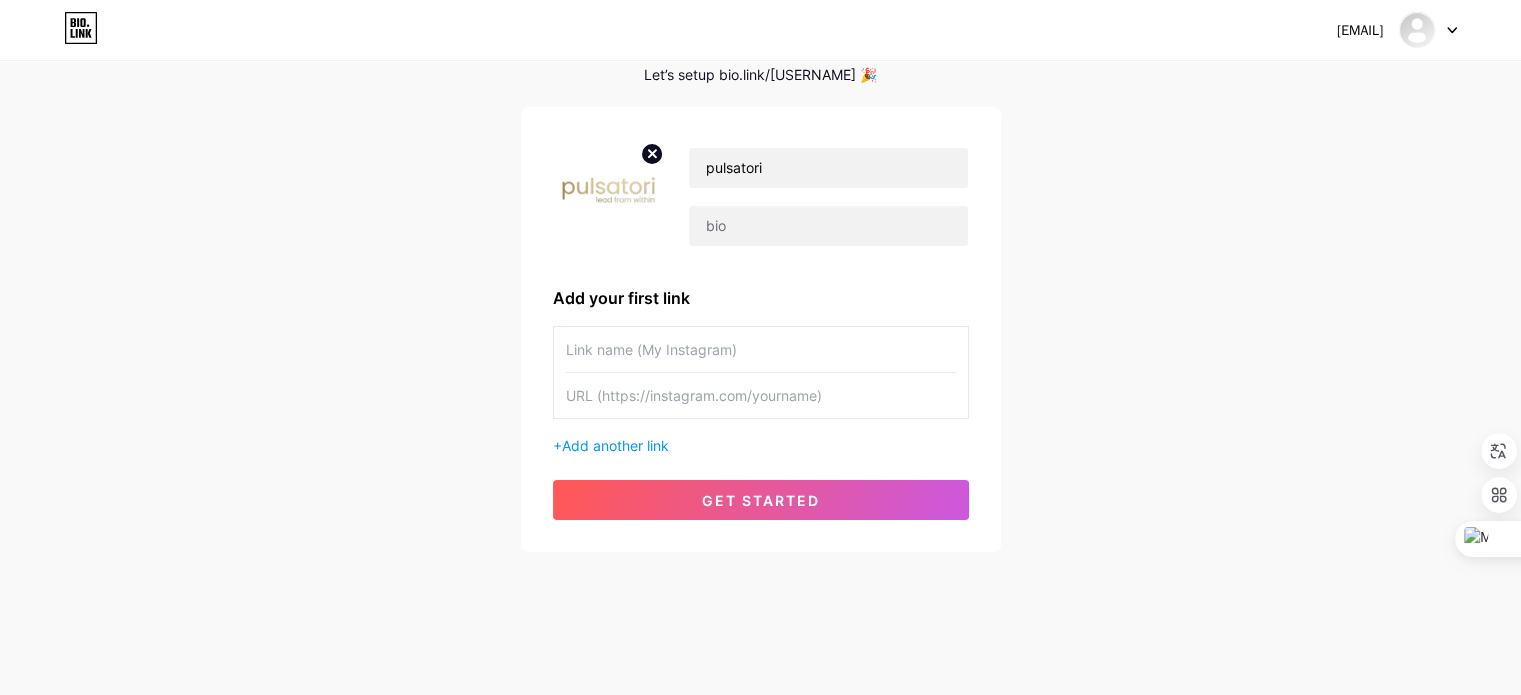 click at bounding box center [761, 349] 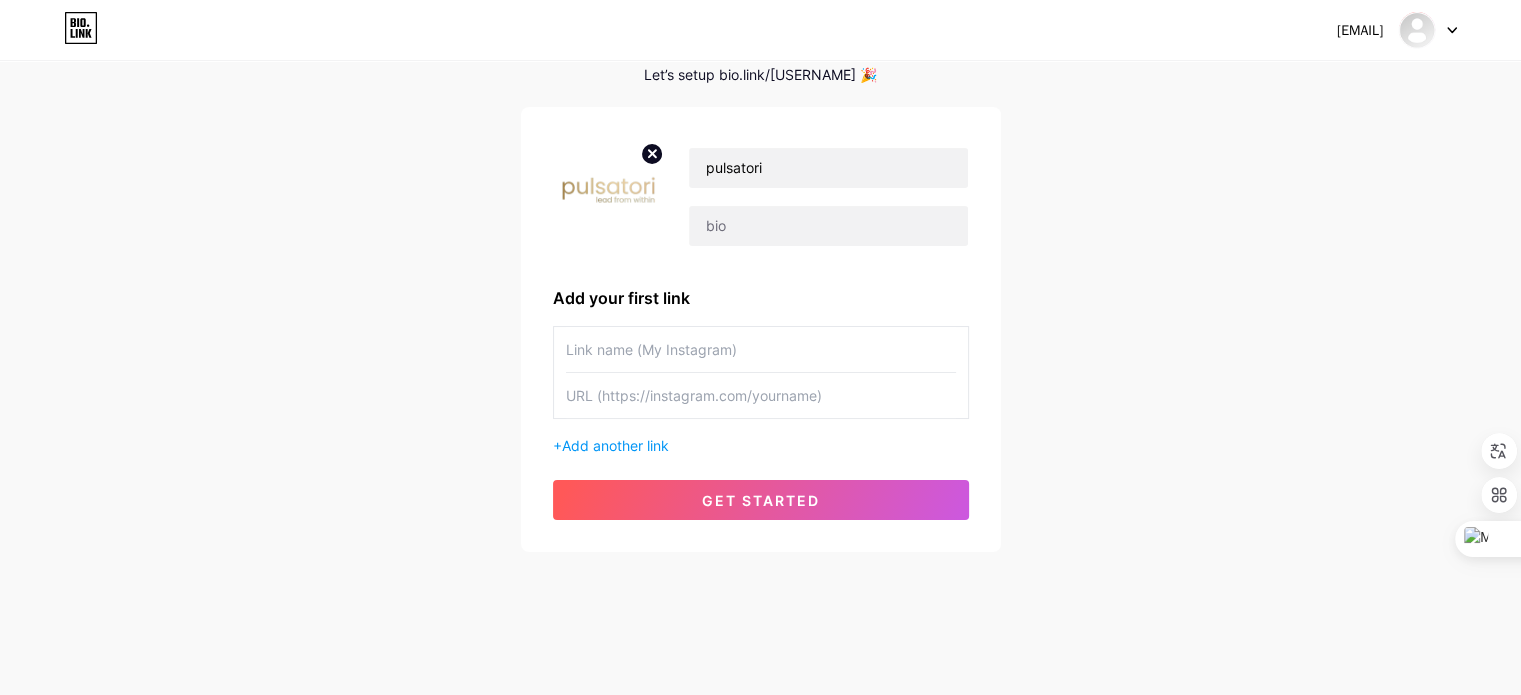 paste on "[USERNAME]_by_[USERNAME]" 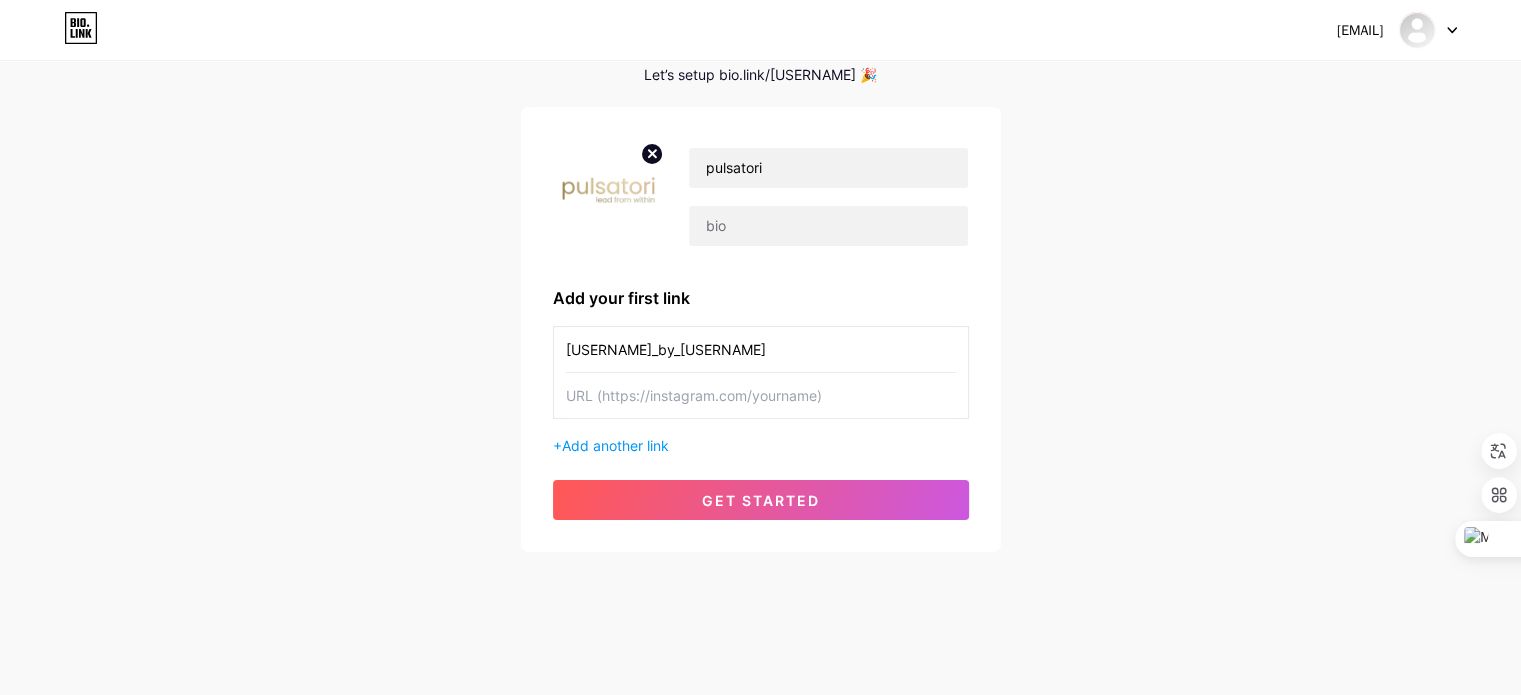 type on "[USERNAME]_by_[USERNAME]" 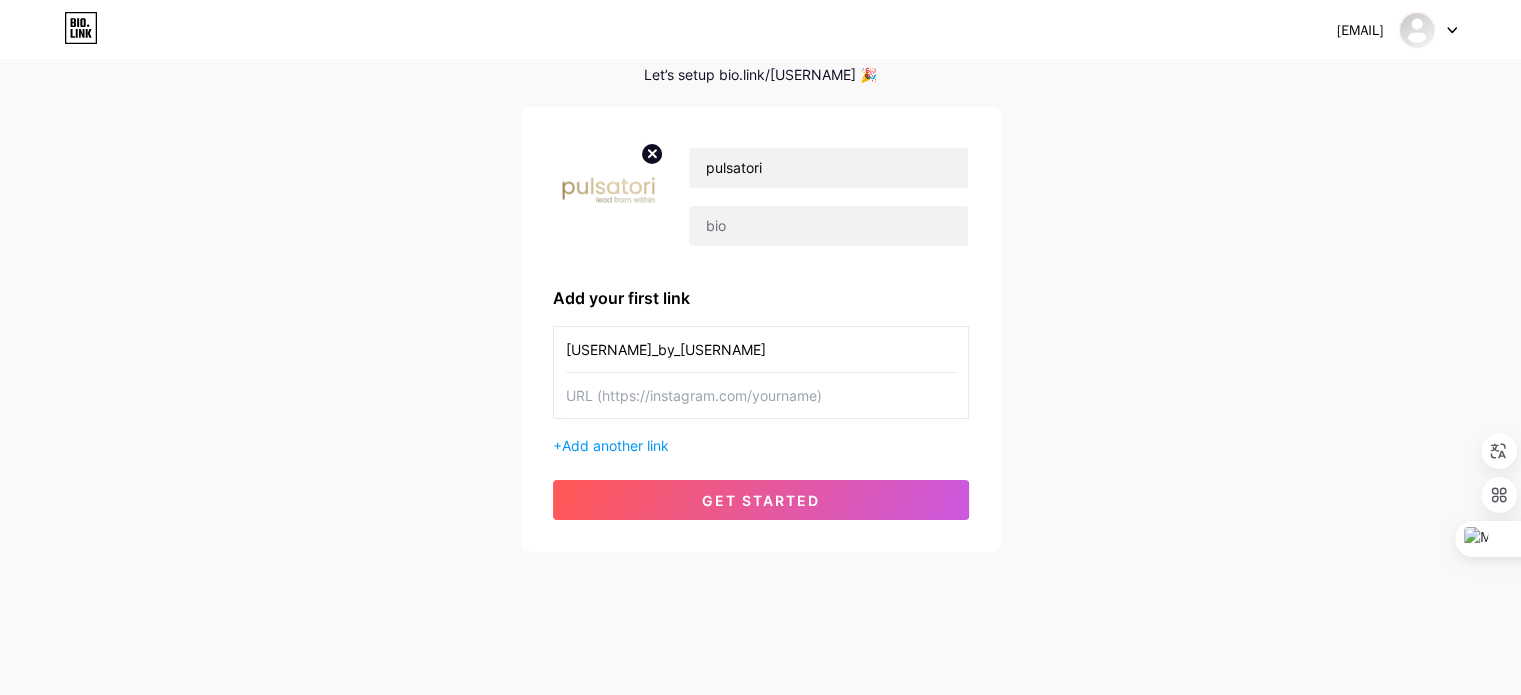 paste on "https://www.instagram.com/[USERNAME]/" 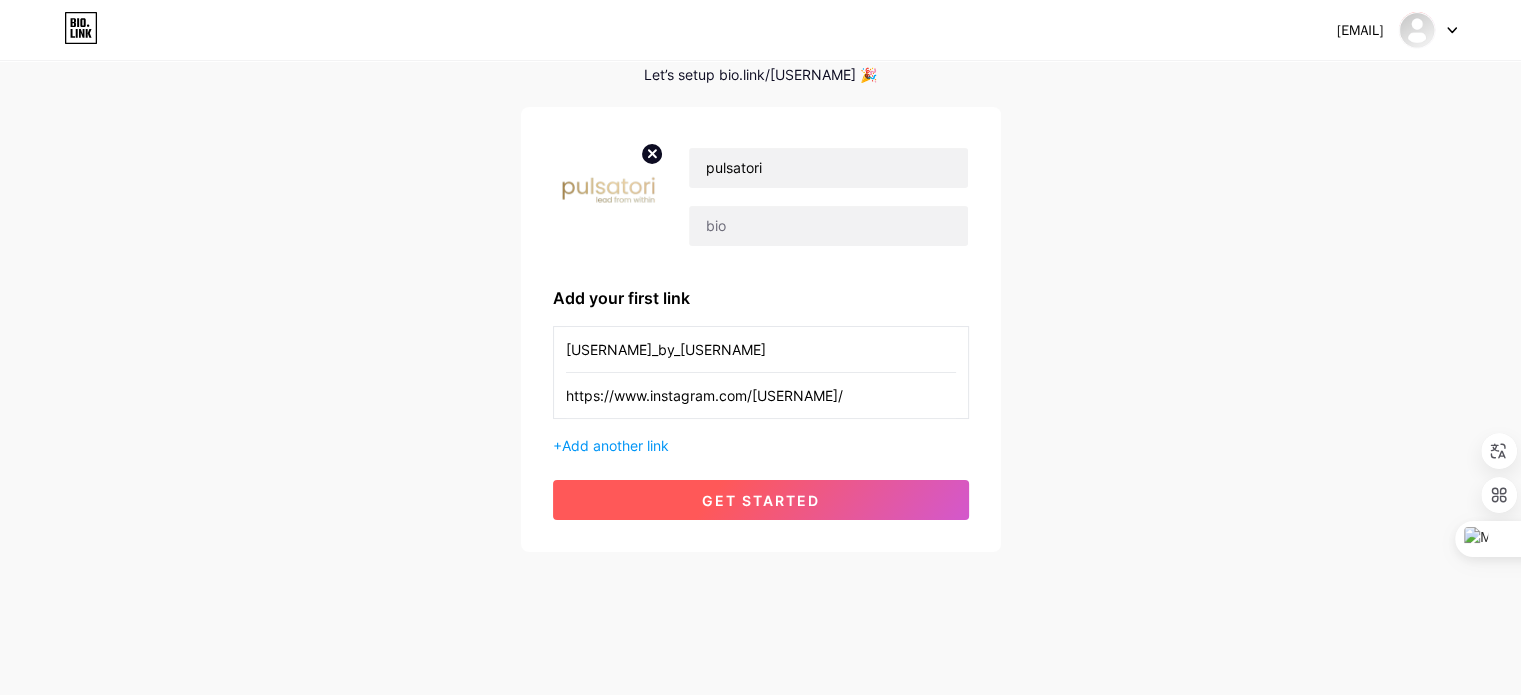 type on "https://www.instagram.com/[USERNAME]/" 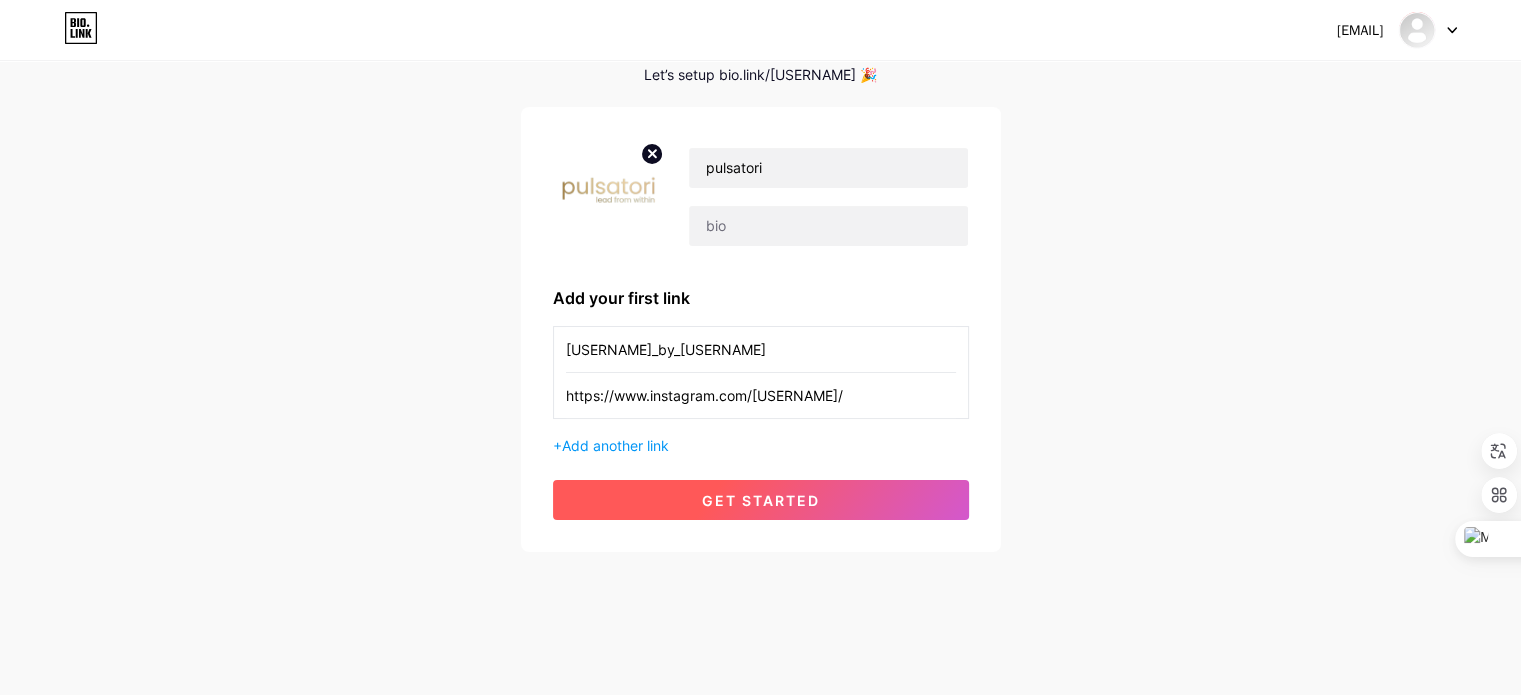 click on "get started" at bounding box center [761, 500] 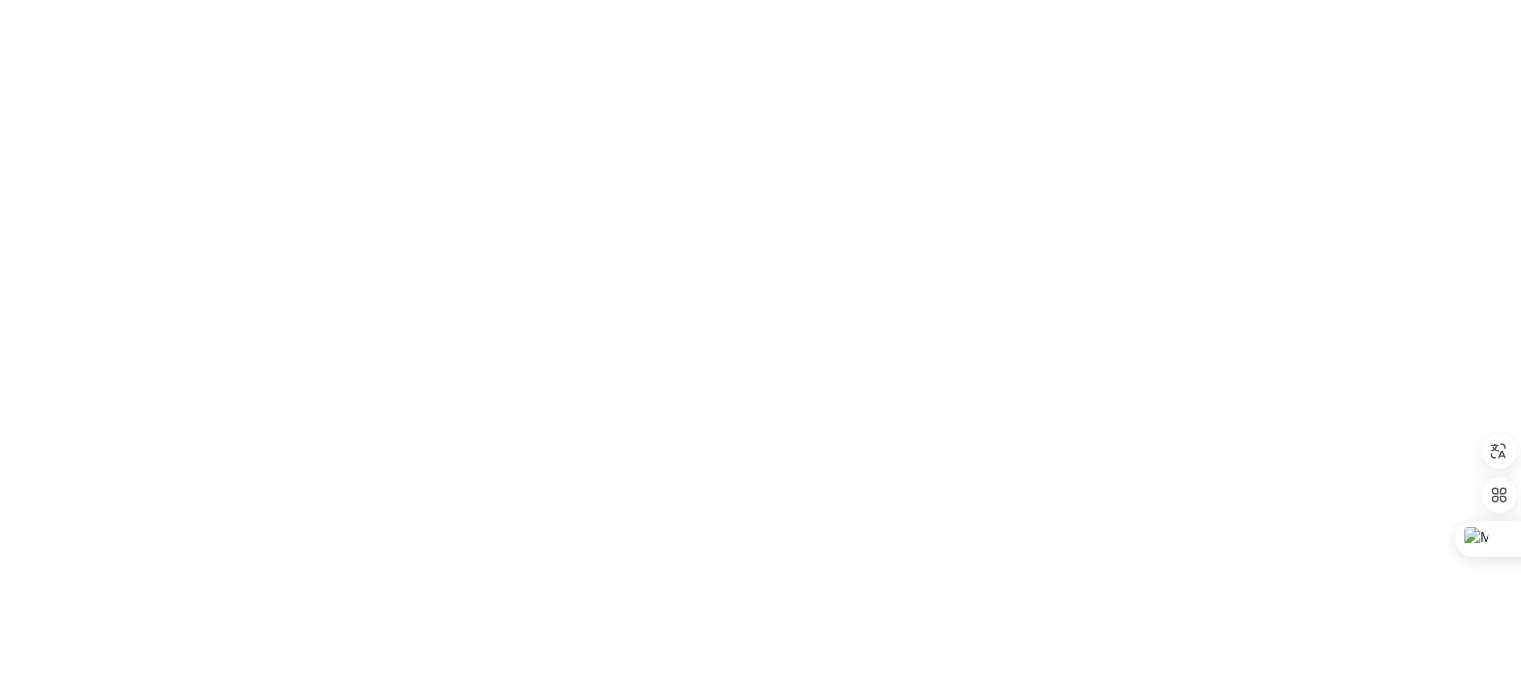 scroll, scrollTop: 0, scrollLeft: 0, axis: both 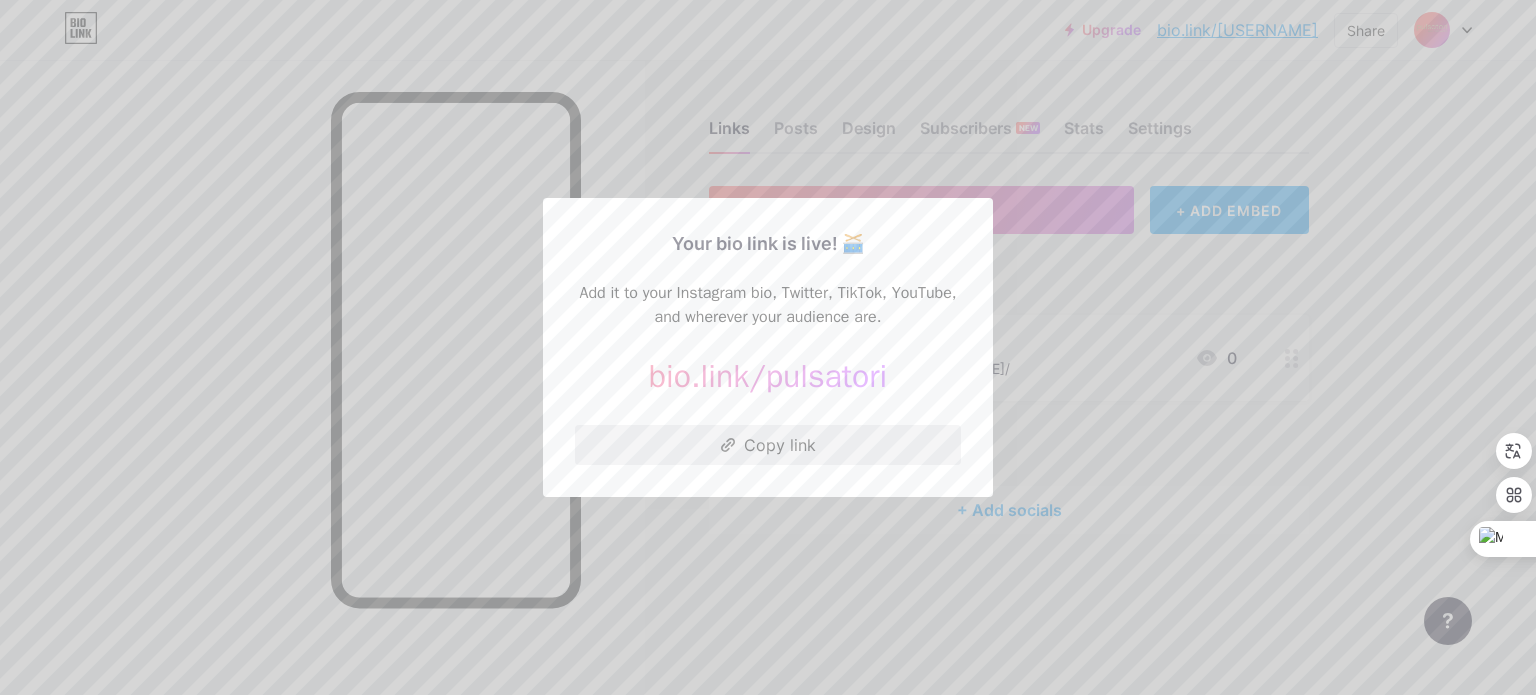 click on "Copy link" at bounding box center [768, 445] 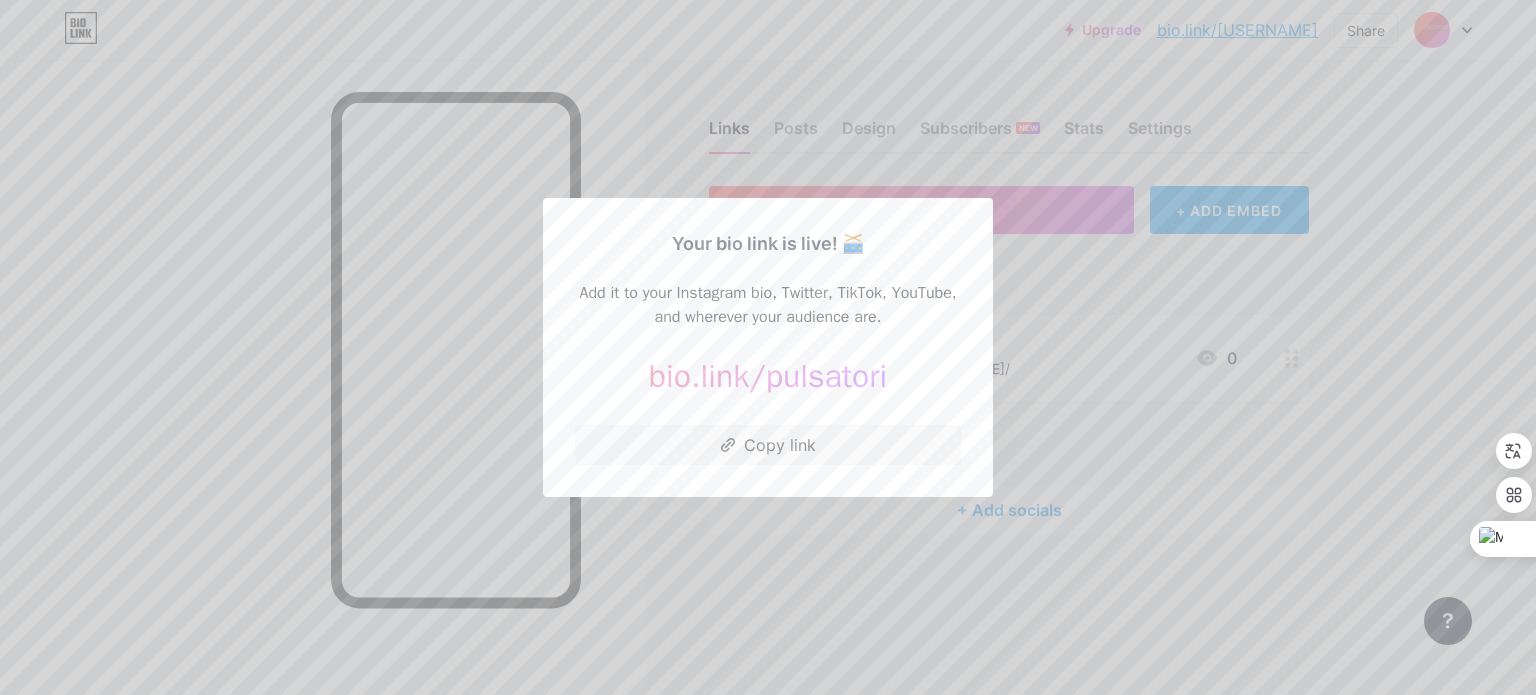 click at bounding box center (768, 347) 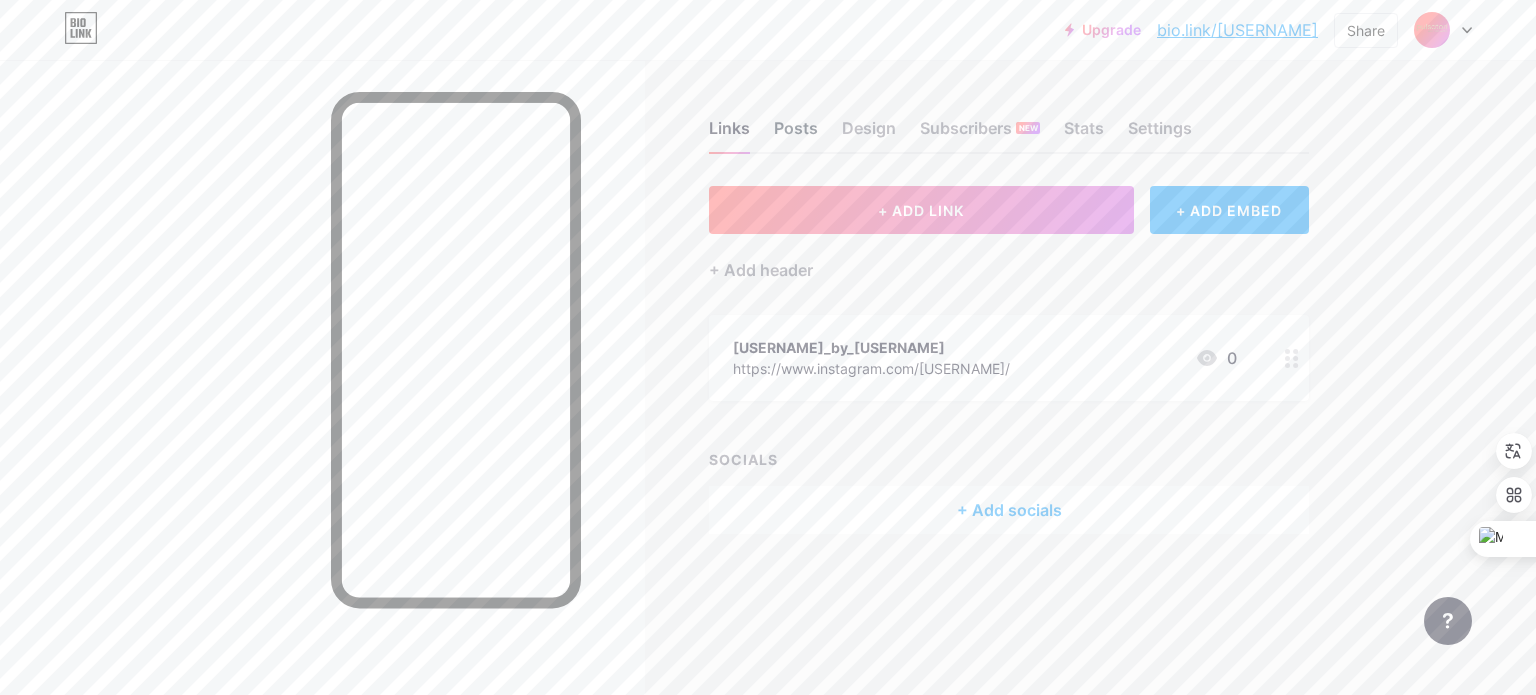 click on "Posts" at bounding box center (796, 134) 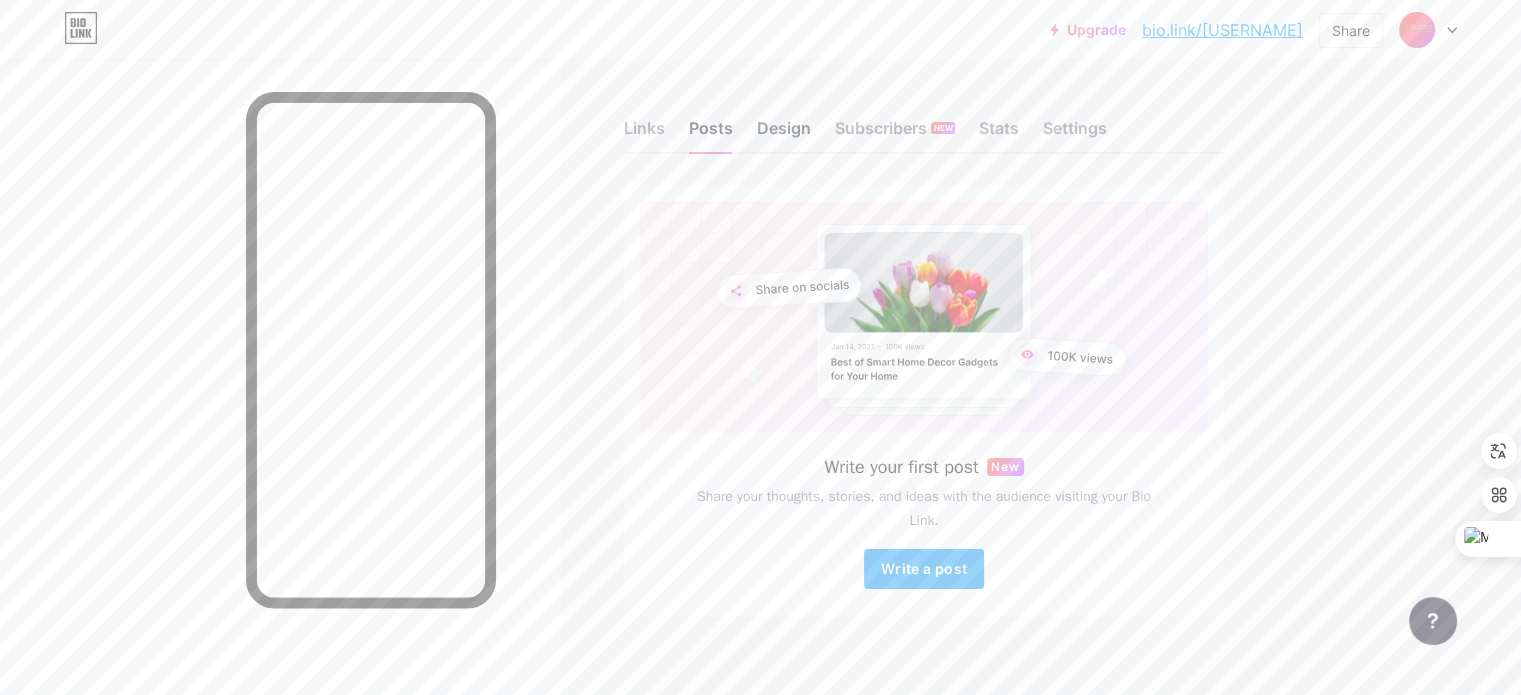 click on "Design" at bounding box center (784, 134) 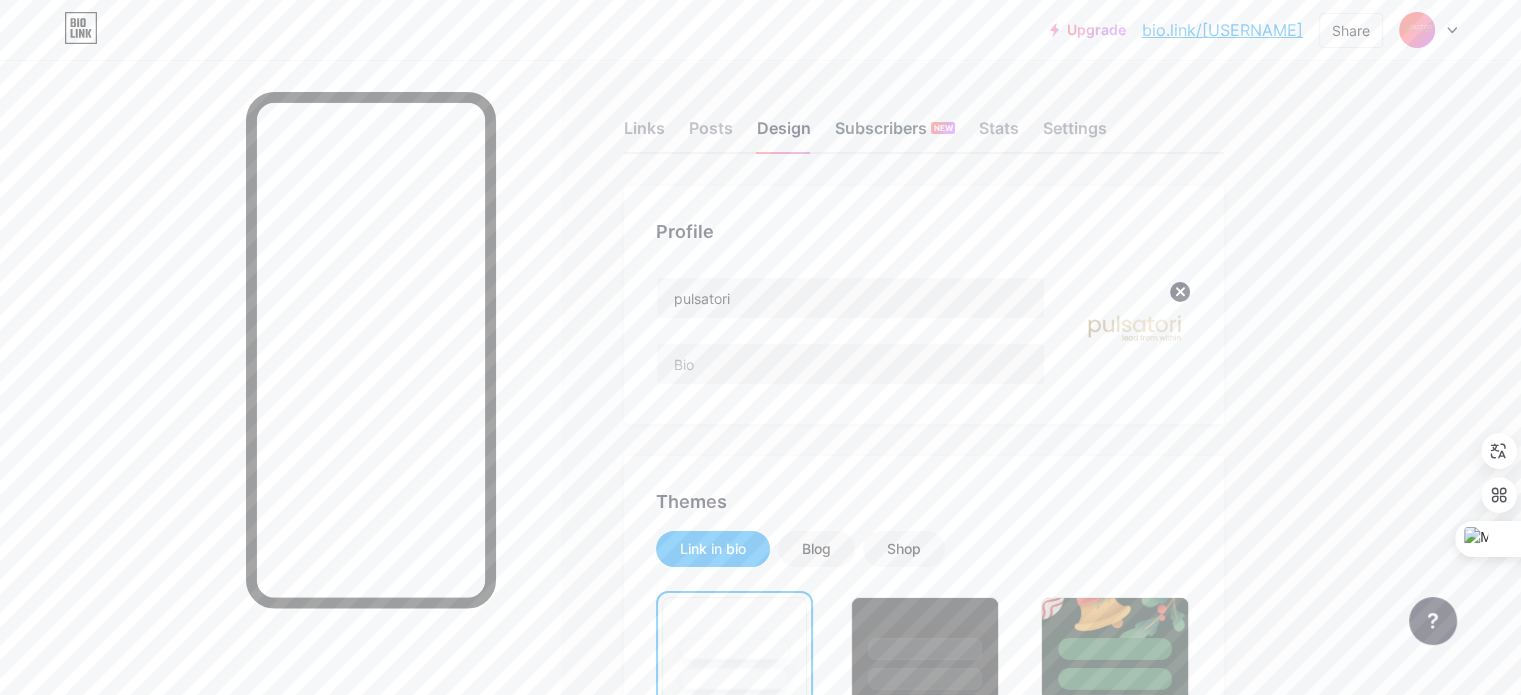 click on "Subscribers
NEW" at bounding box center (895, 134) 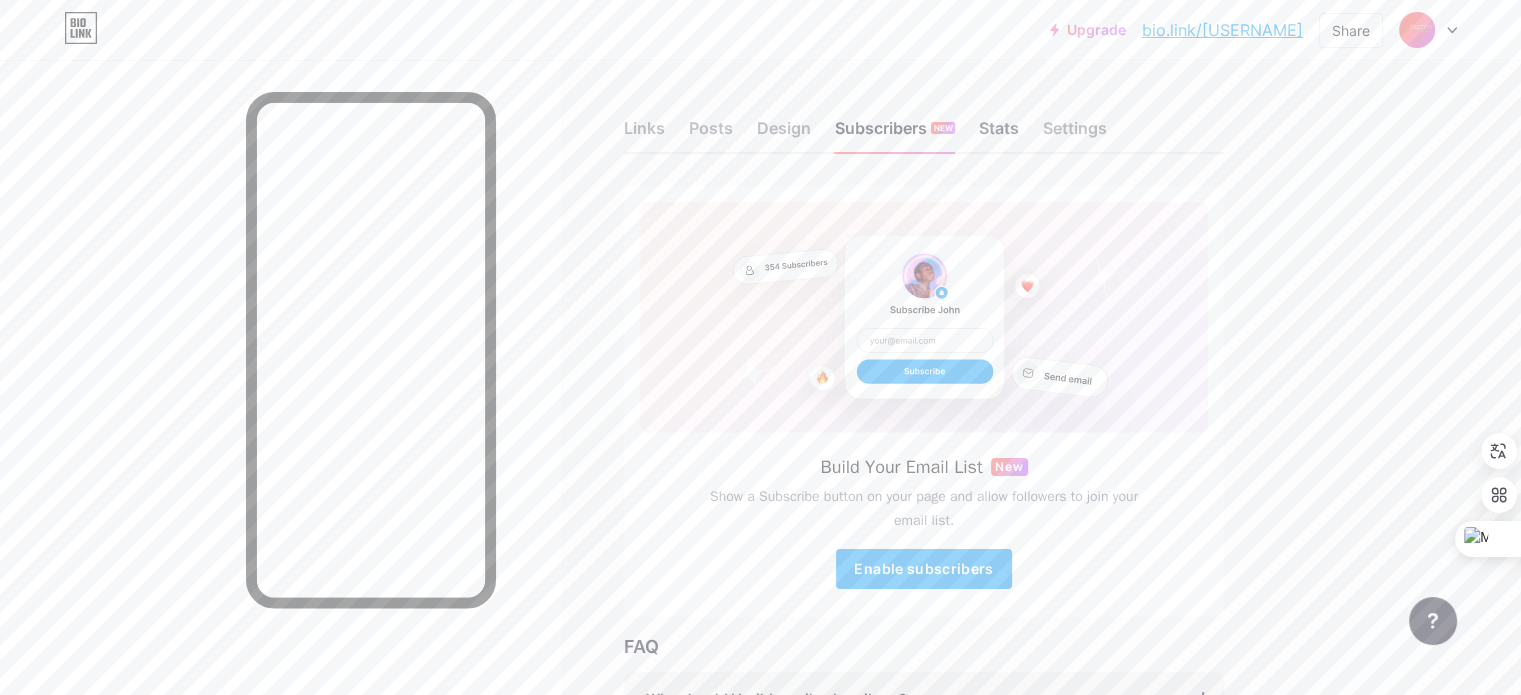click on "Stats" at bounding box center [999, 134] 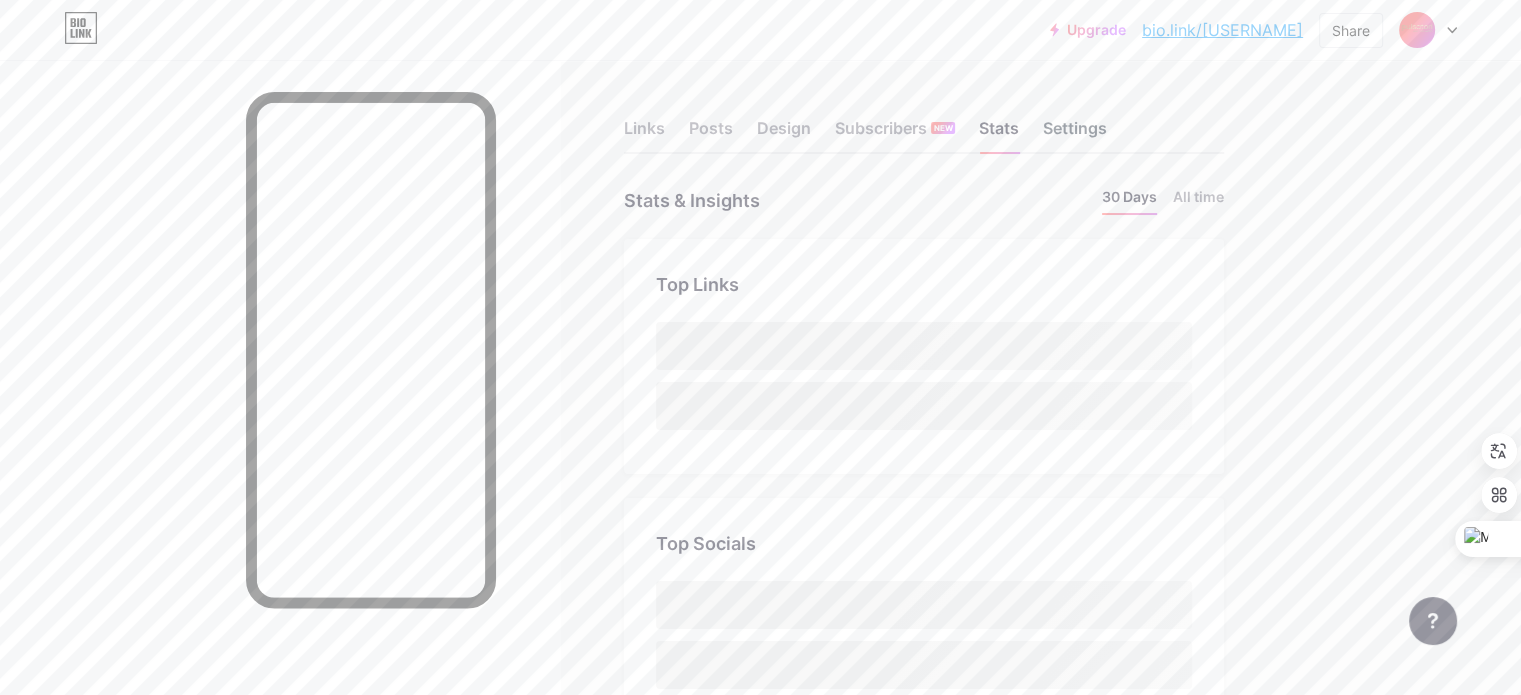 scroll, scrollTop: 999304, scrollLeft: 998479, axis: both 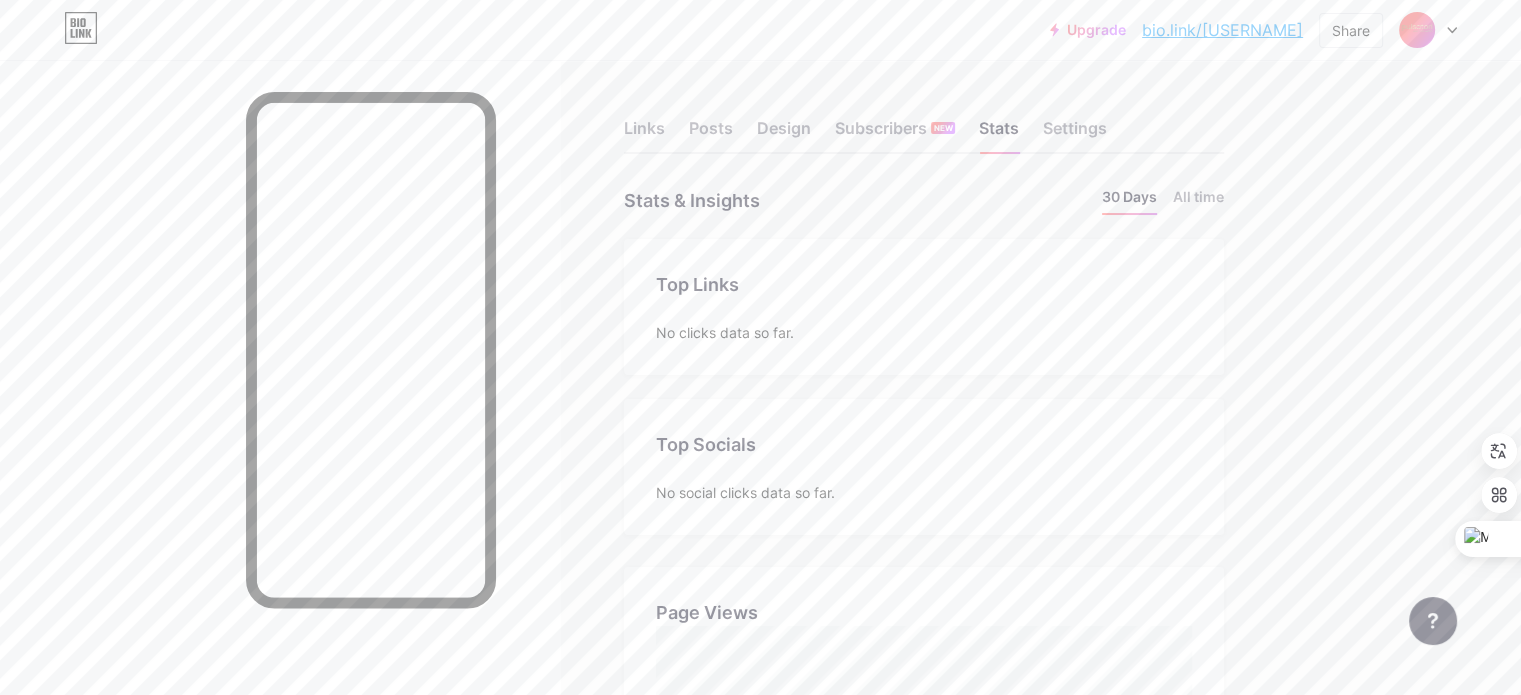 drag, startPoint x: 1027, startPoint y: 175, endPoint x: 814, endPoint y: 321, distance: 258.23438 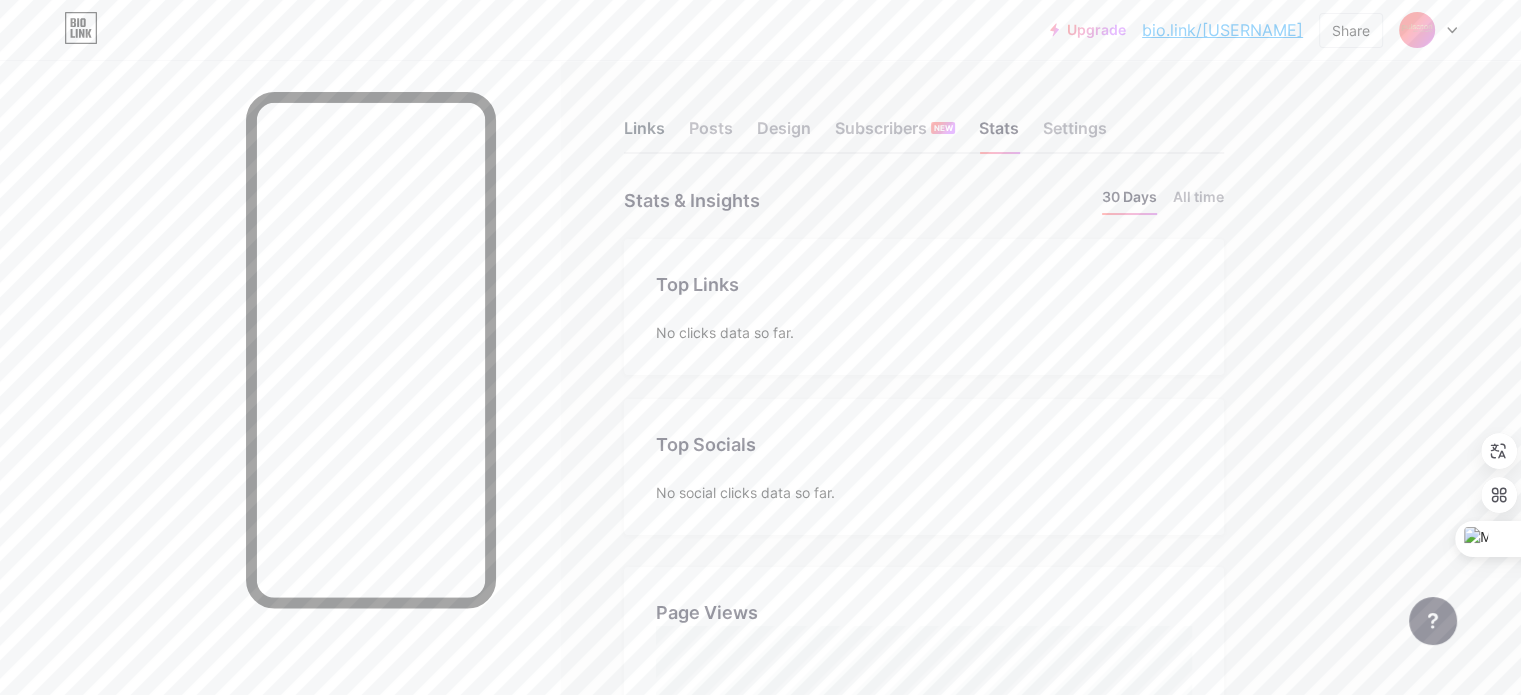 click on "Links" at bounding box center (644, 134) 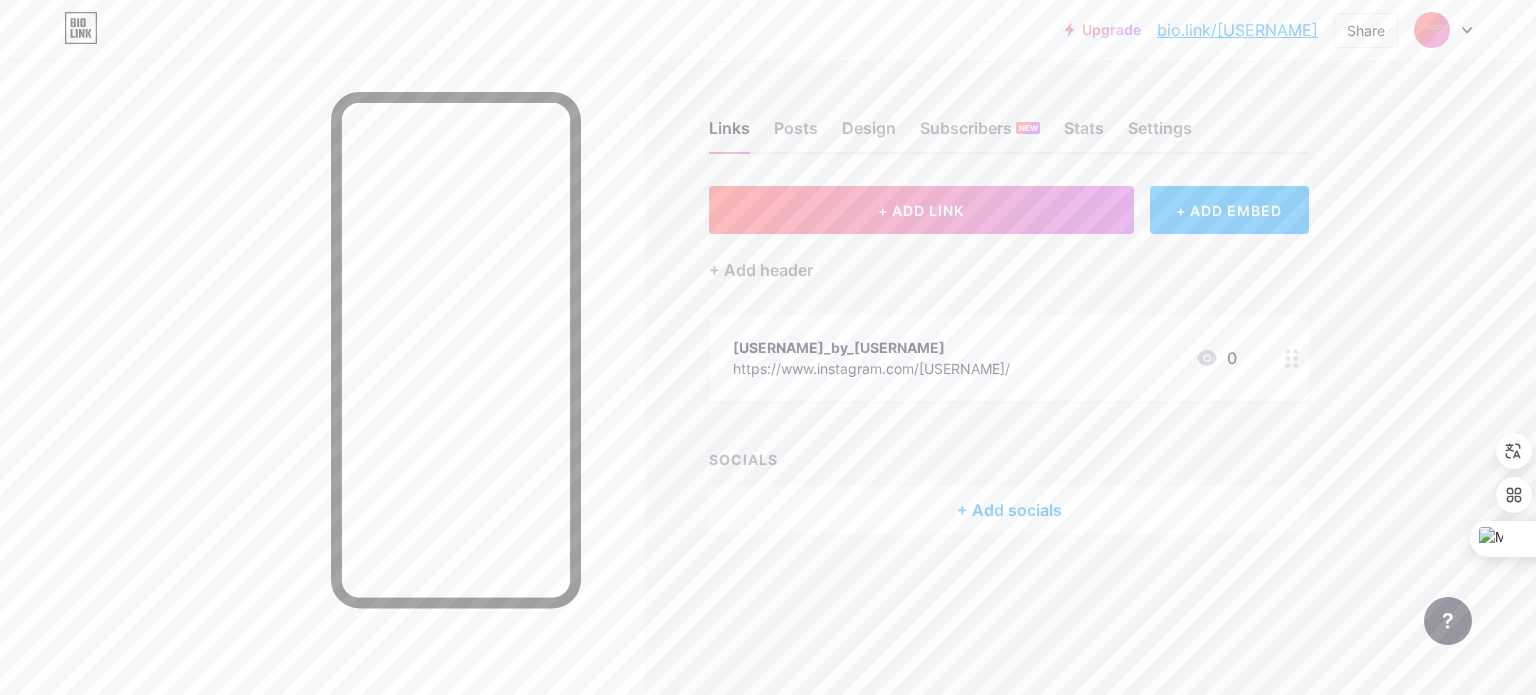 click on "+ ADD EMBED" at bounding box center (1229, 210) 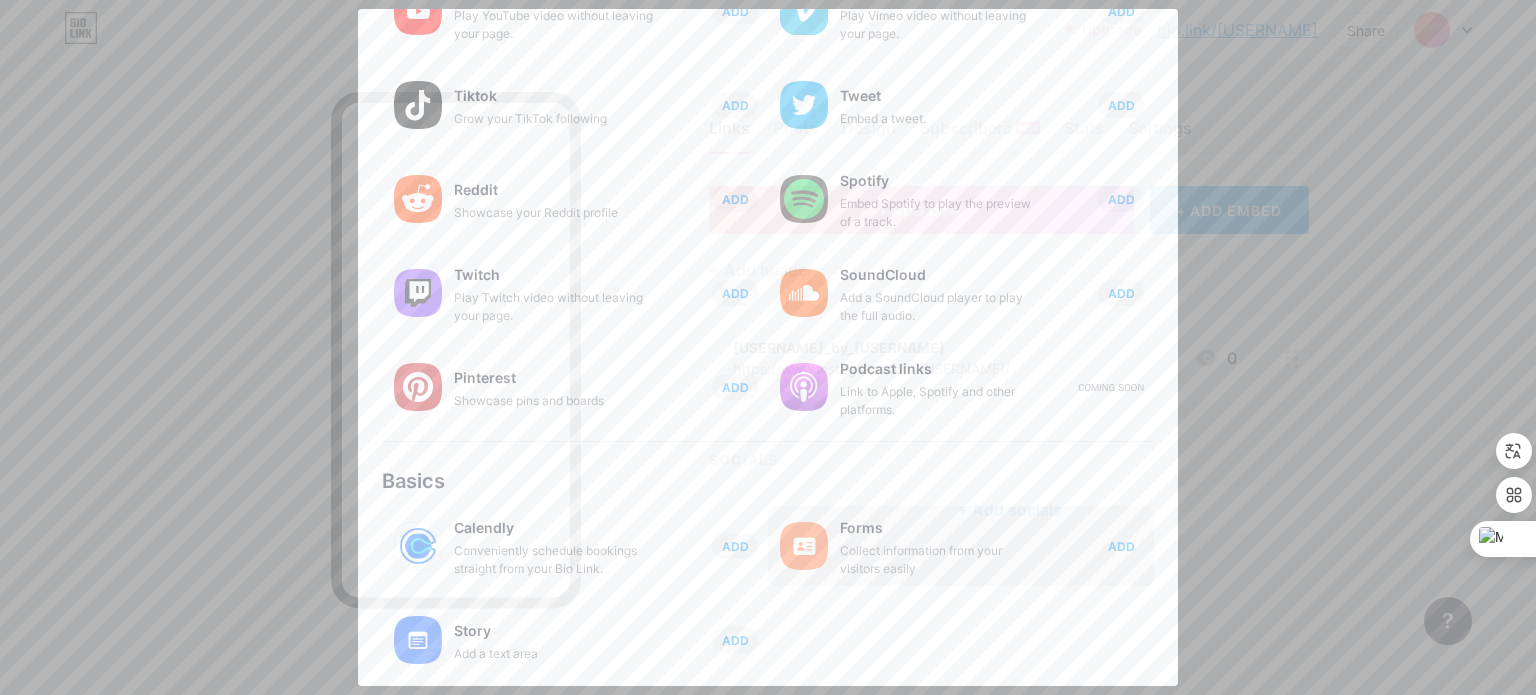 scroll, scrollTop: 340, scrollLeft: 0, axis: vertical 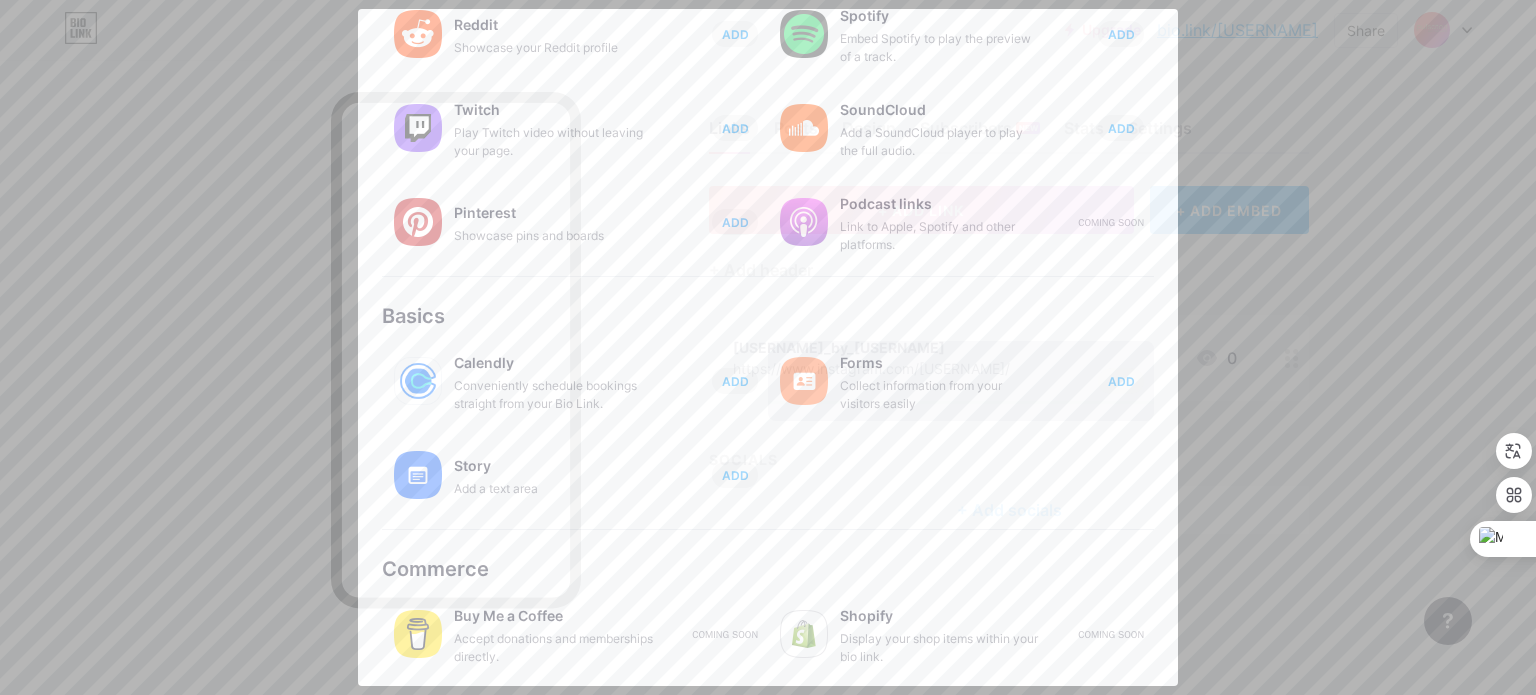 click on "Collect information from your visitors easily" at bounding box center [940, 395] 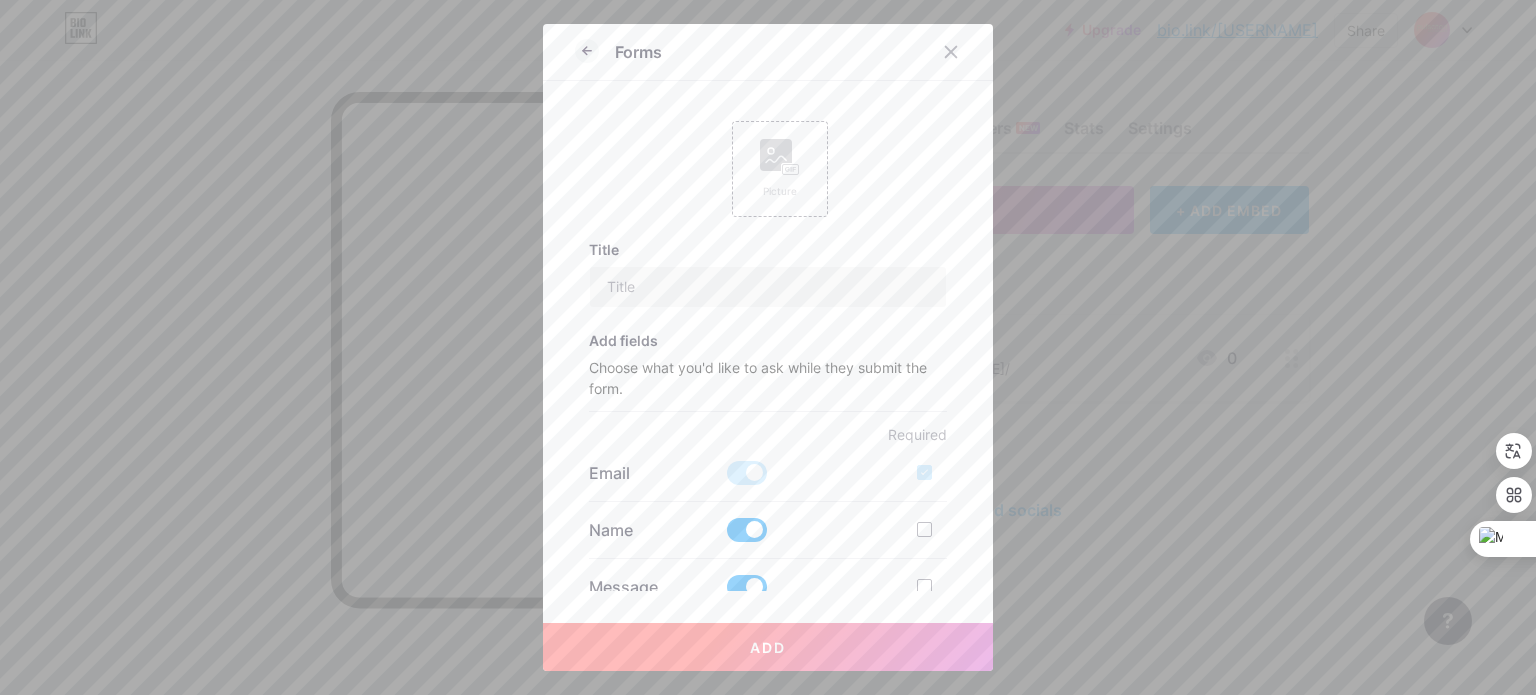 scroll, scrollTop: 0, scrollLeft: 0, axis: both 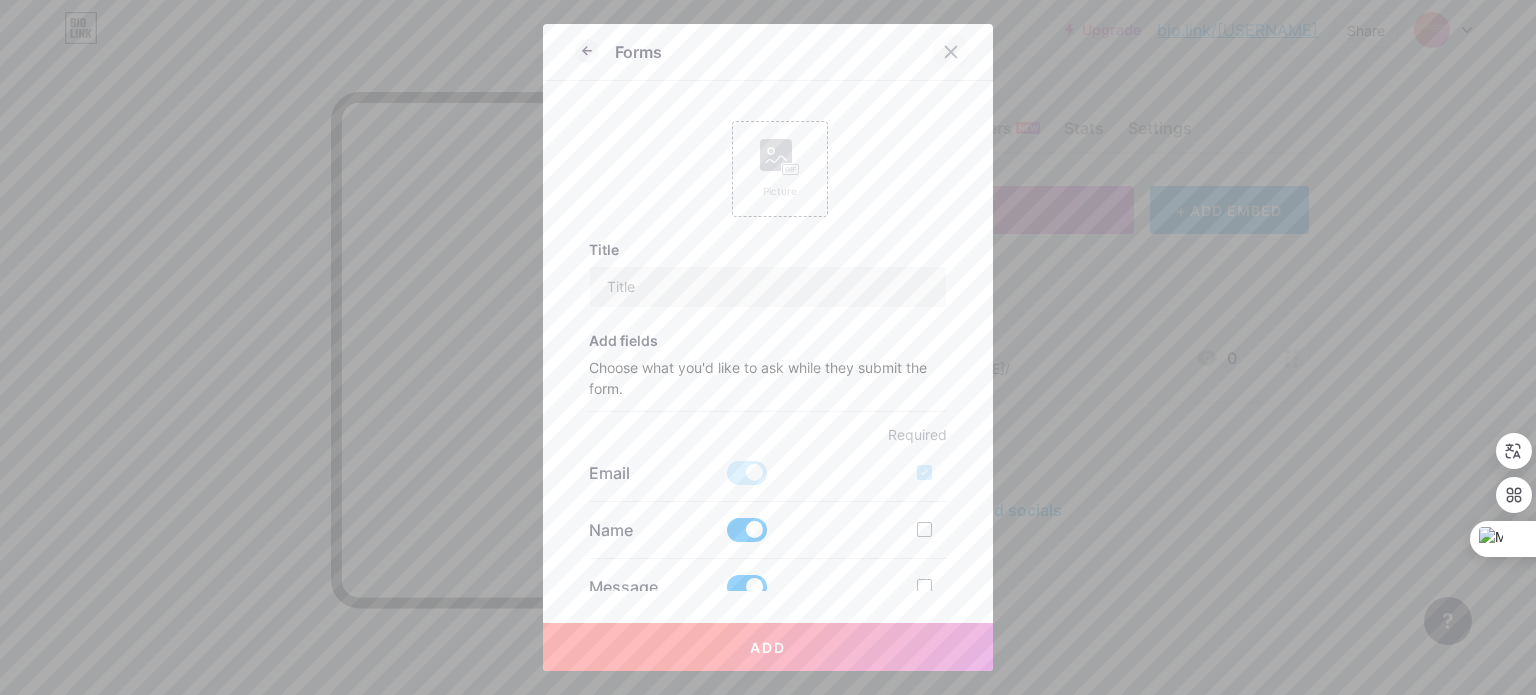 click 